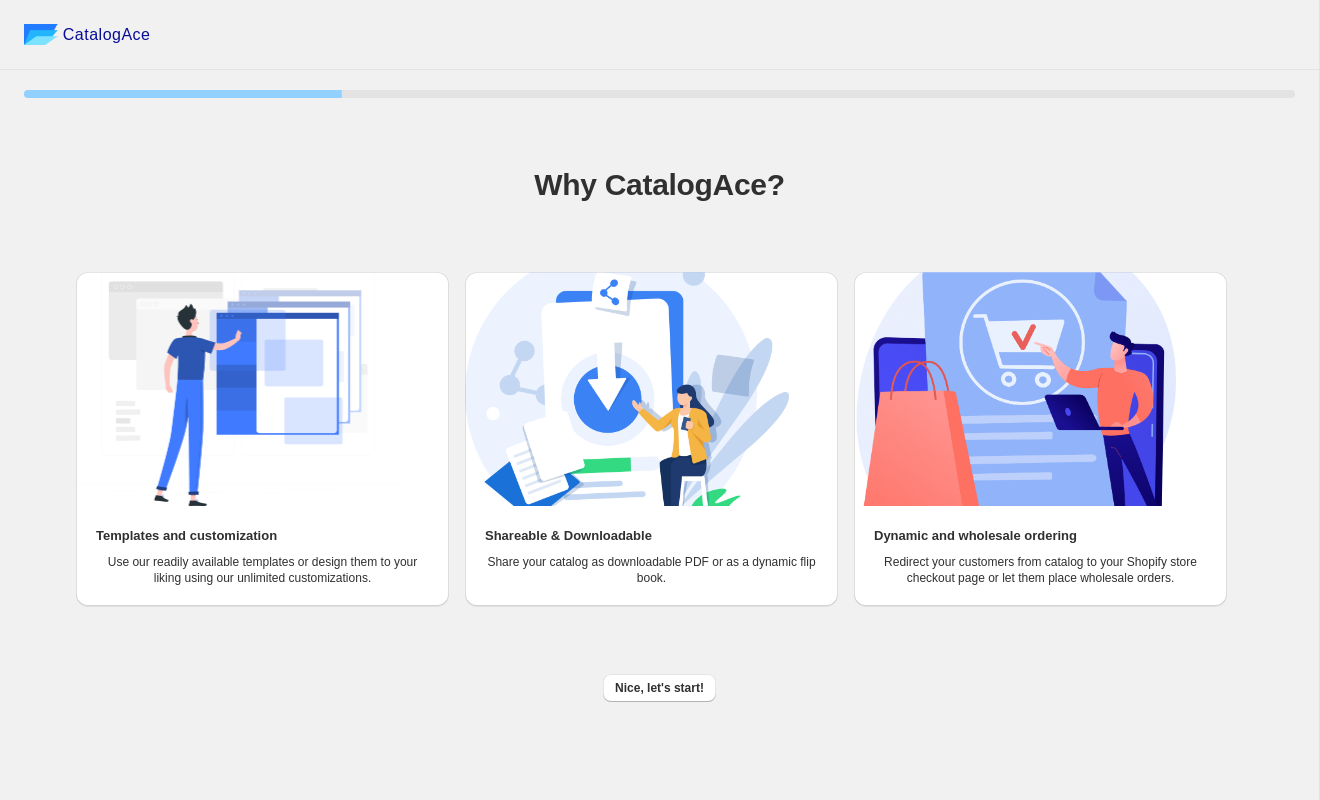 scroll, scrollTop: 0, scrollLeft: 0, axis: both 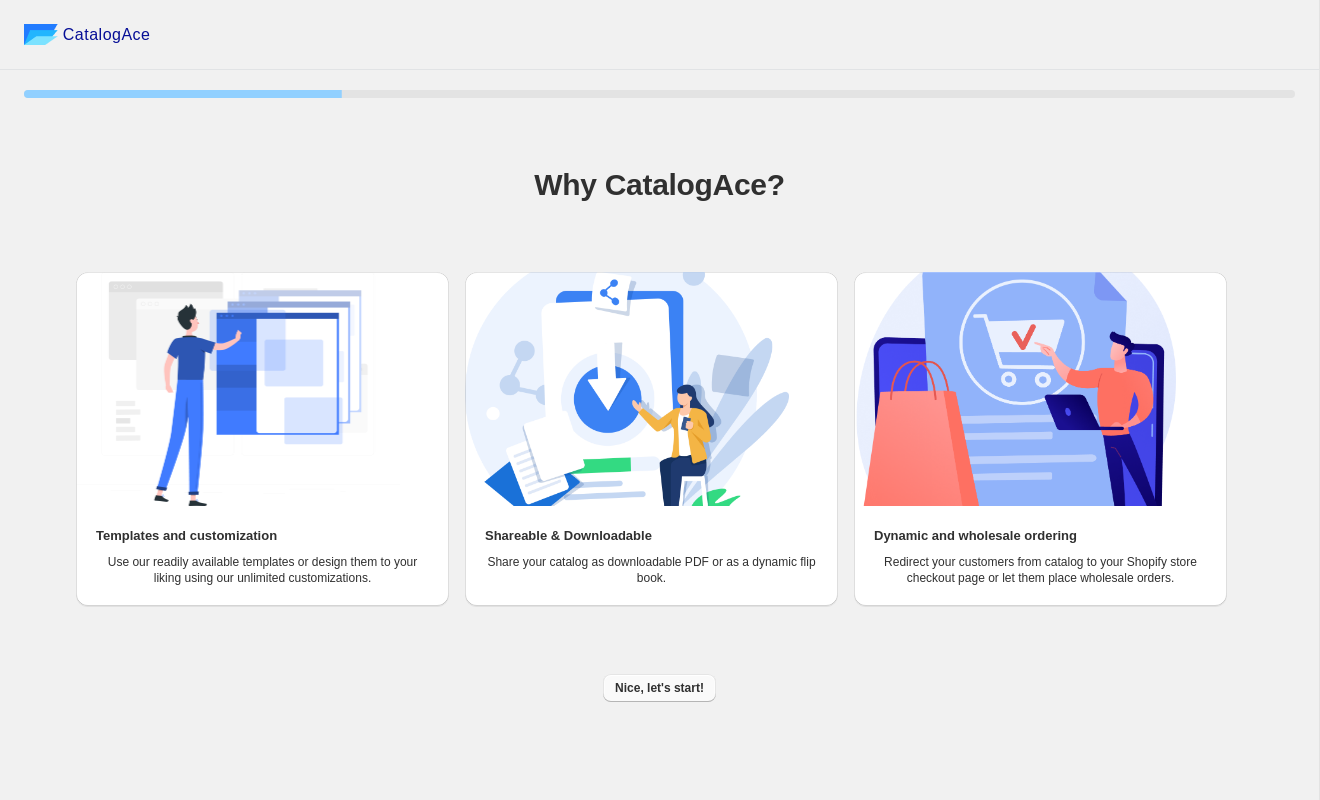 click on "Nice, let's start!" at bounding box center [659, 688] 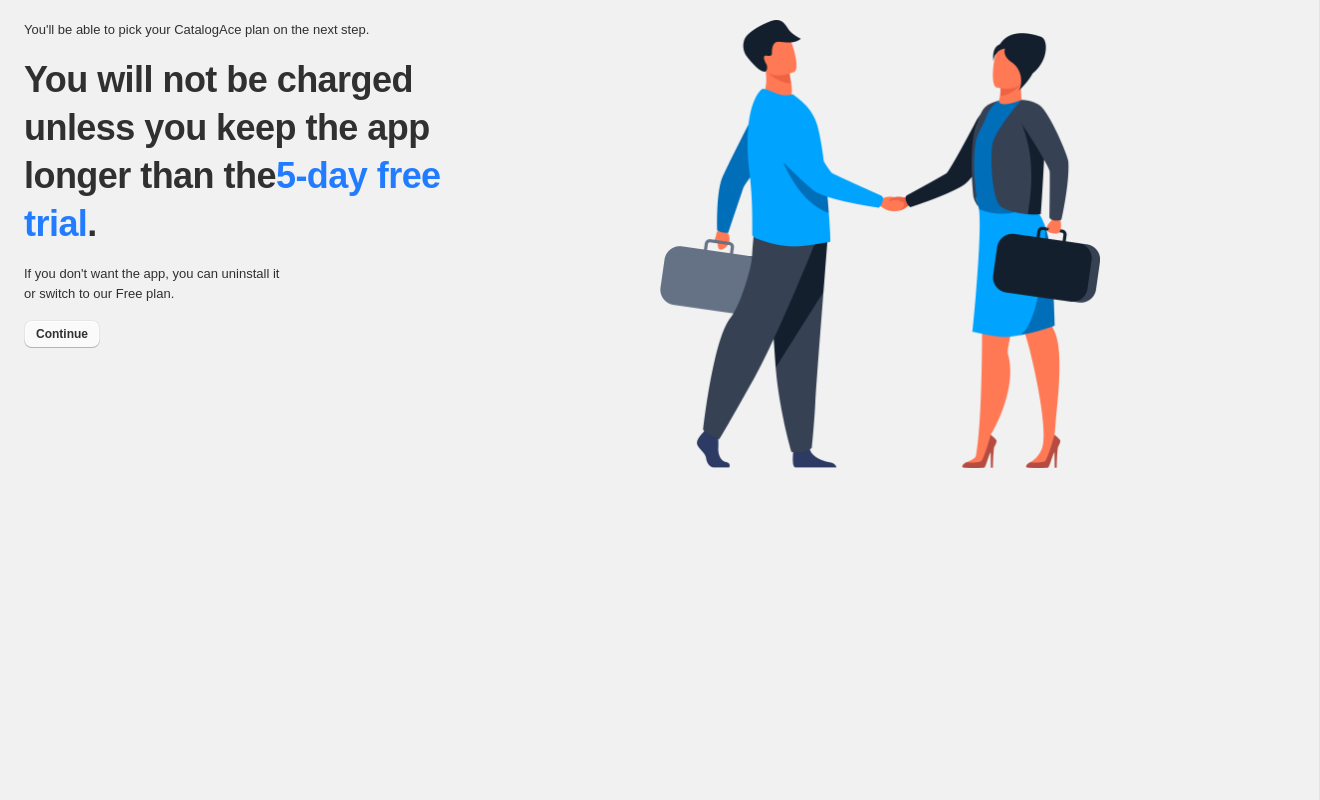 click on "Continue" at bounding box center [62, 334] 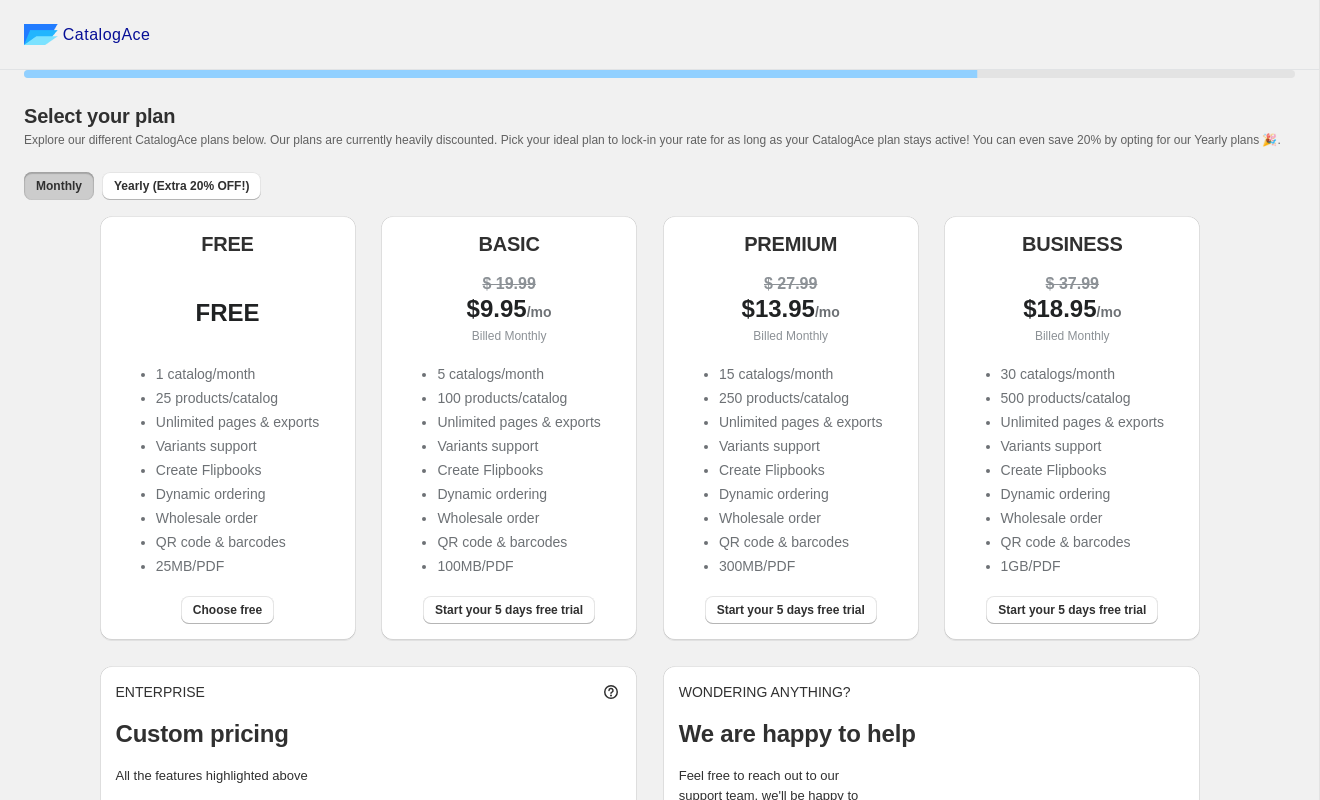 click on "FREE" at bounding box center (228, 310) 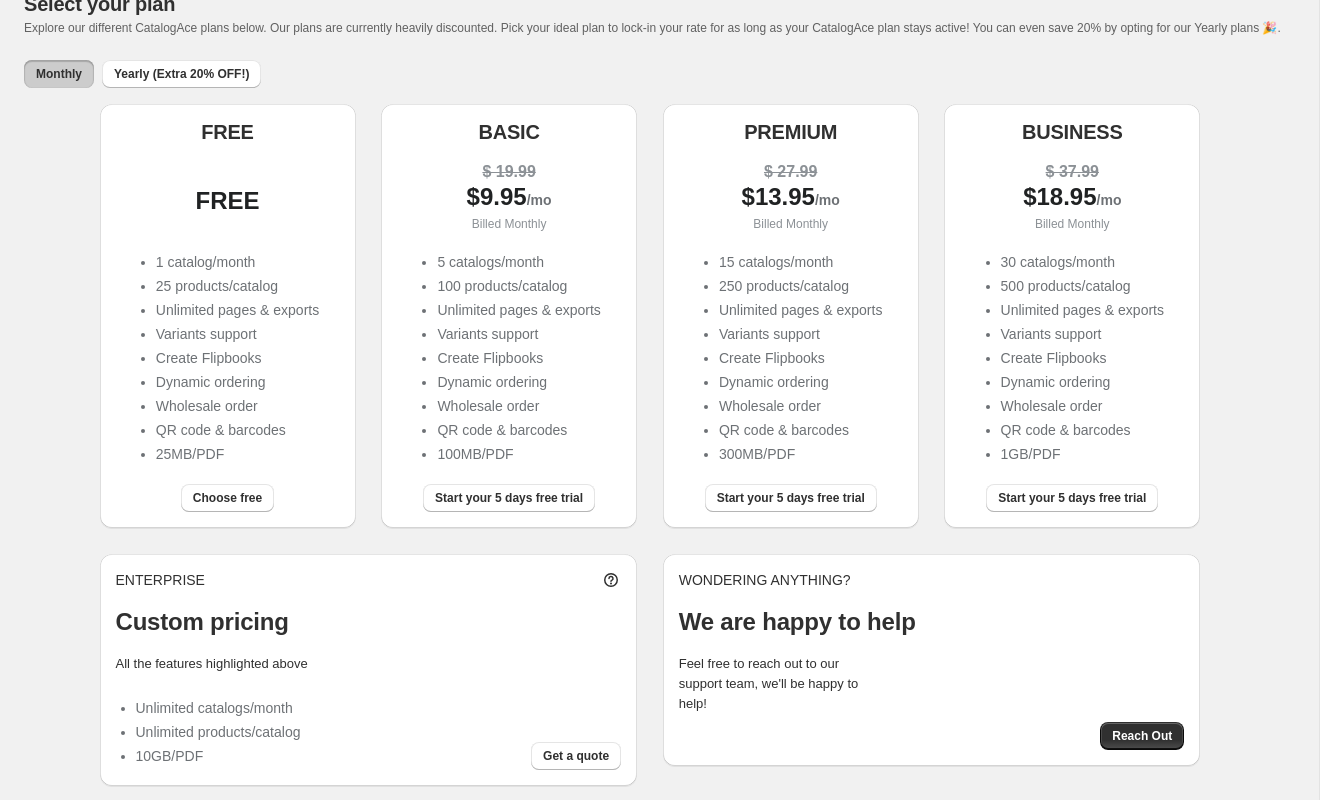 scroll, scrollTop: 141, scrollLeft: 0, axis: vertical 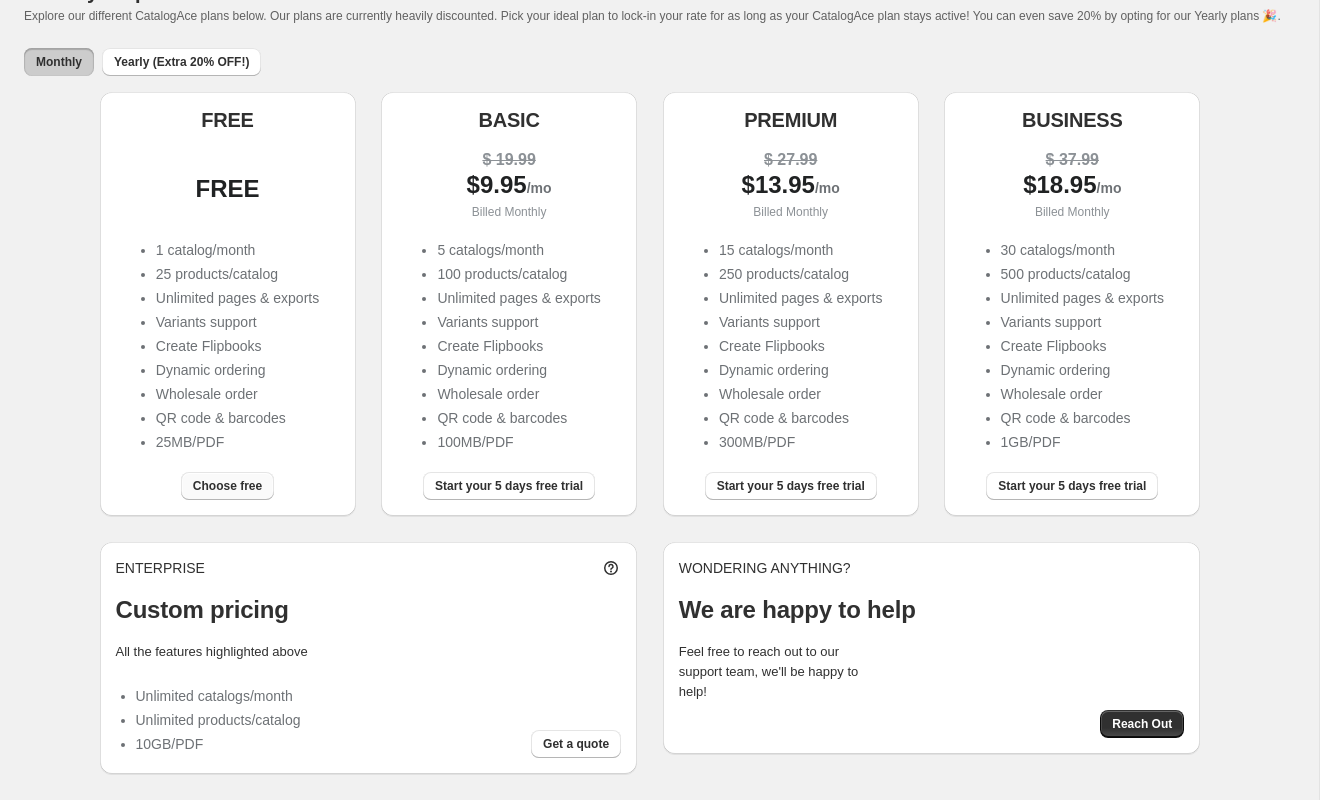 click on "Choose free" at bounding box center (227, 486) 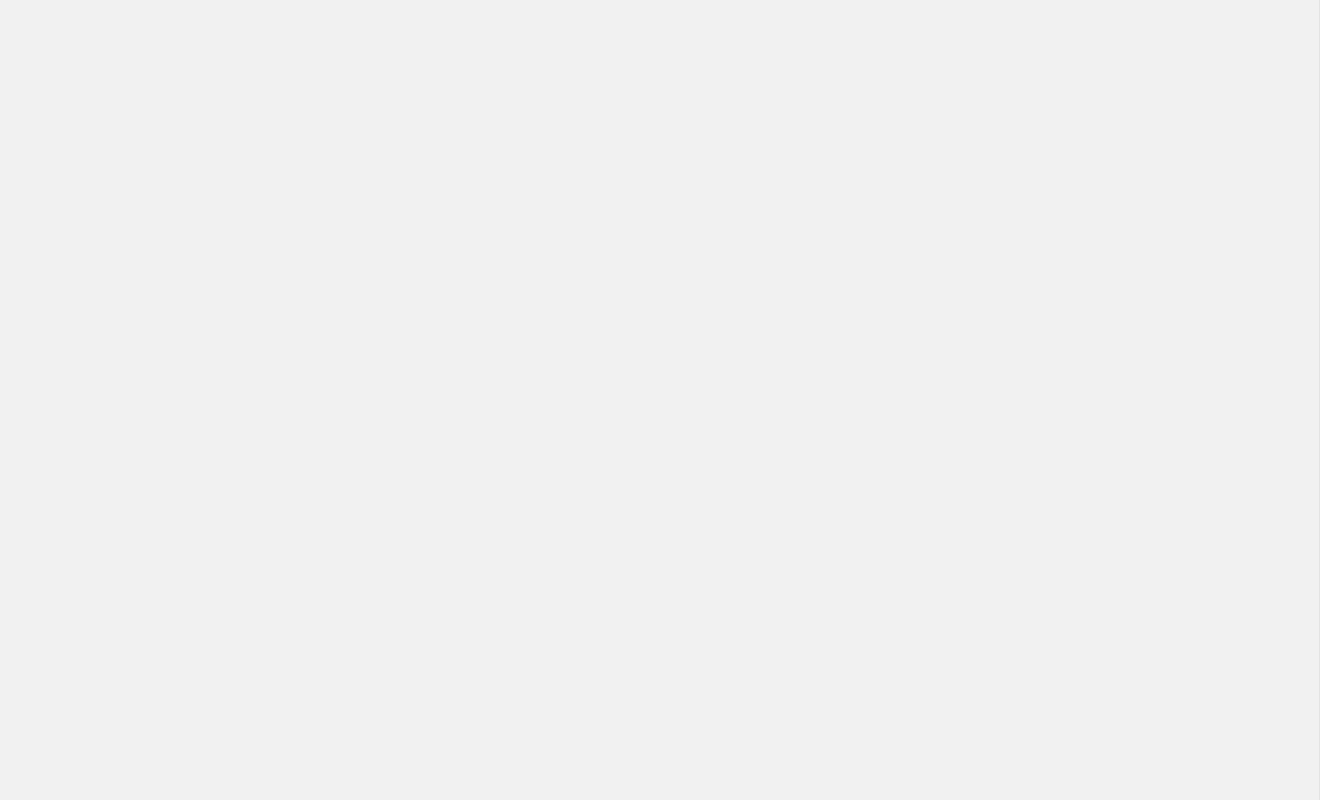 scroll, scrollTop: 0, scrollLeft: 0, axis: both 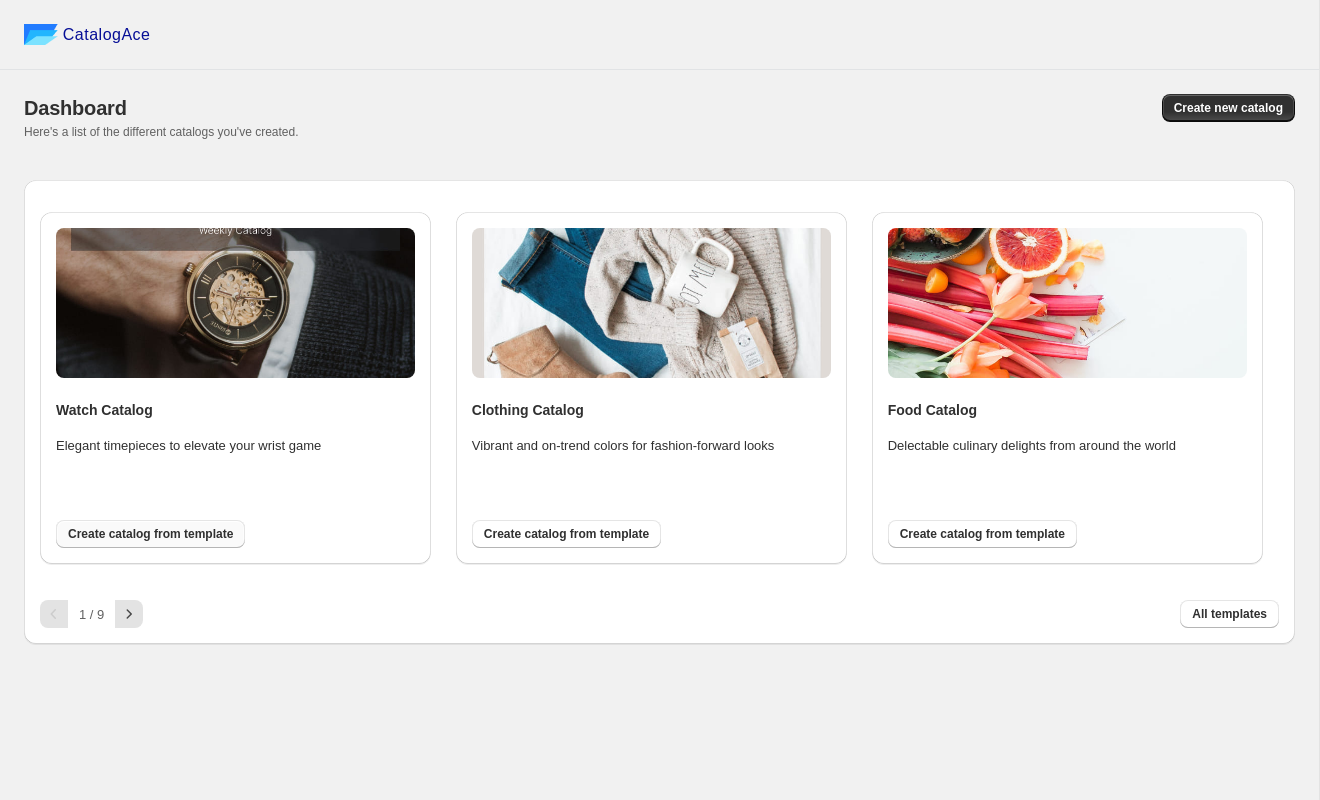 click on "Create catalog from template" at bounding box center (150, 534) 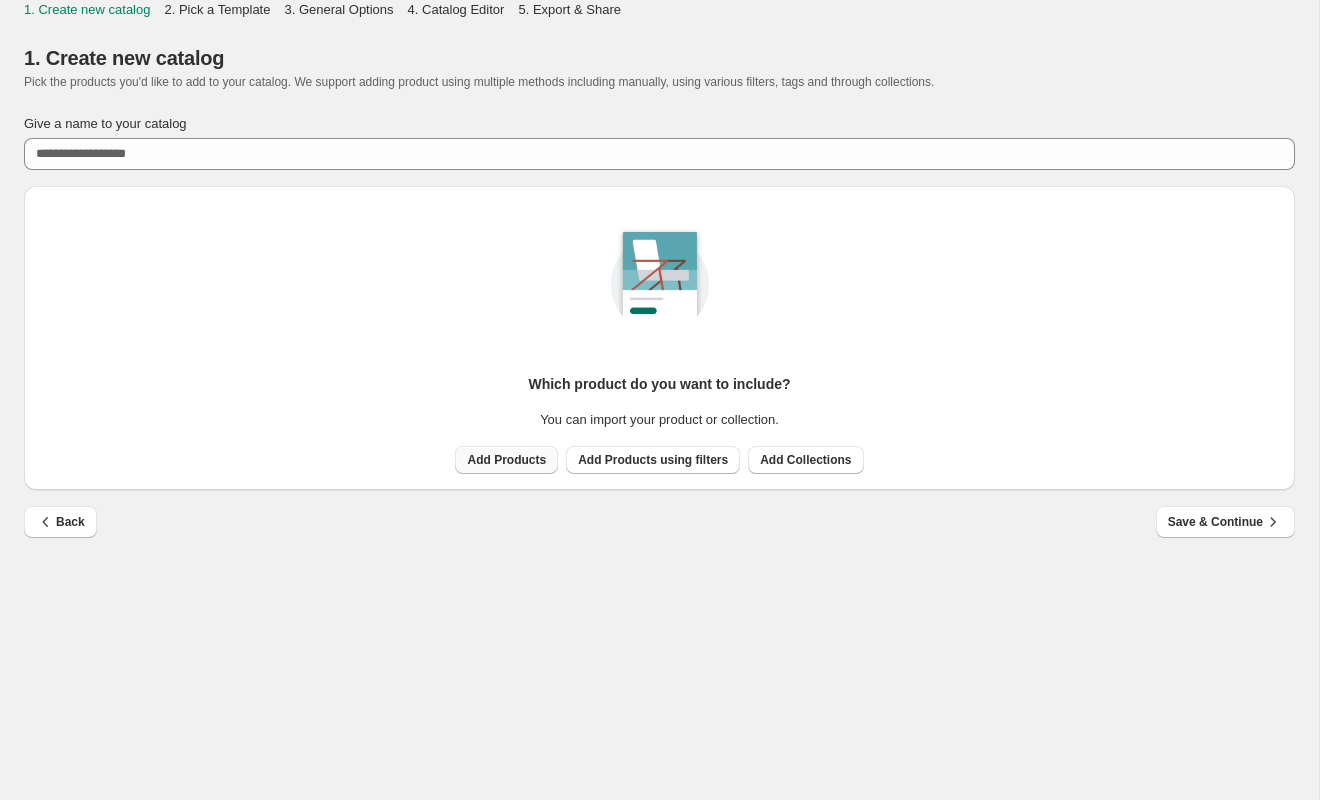 click on "Add Products" at bounding box center (506, 460) 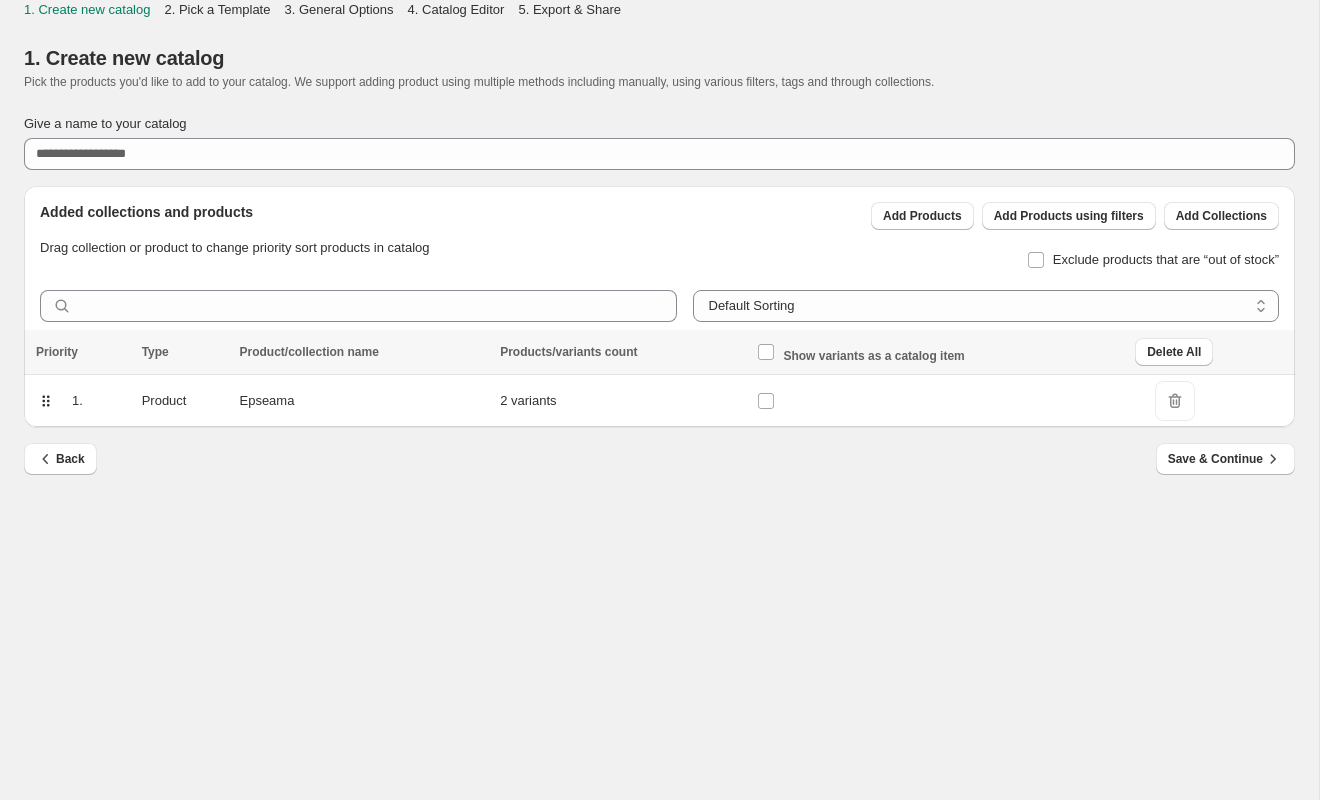 click on "Epseama" at bounding box center (363, 401) 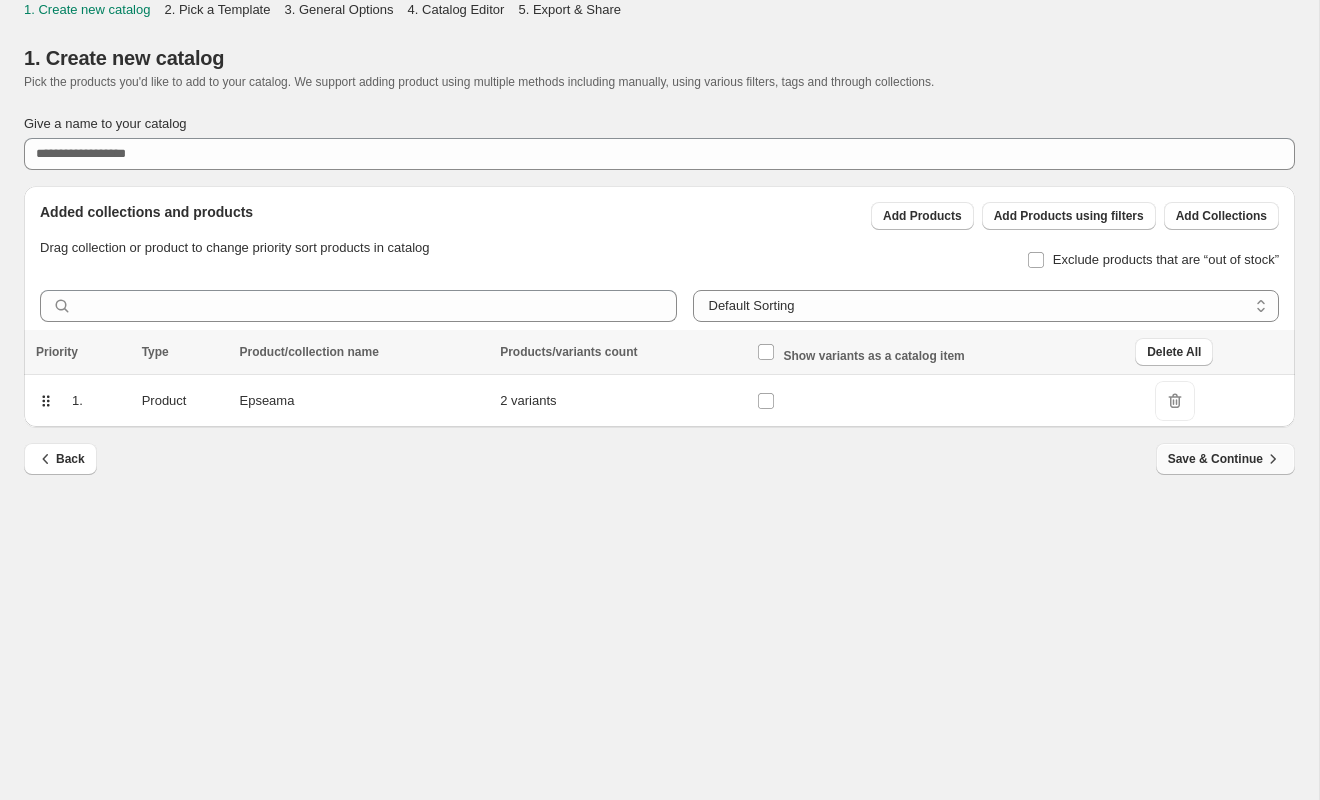 click on "Save & Continue" at bounding box center [1225, 459] 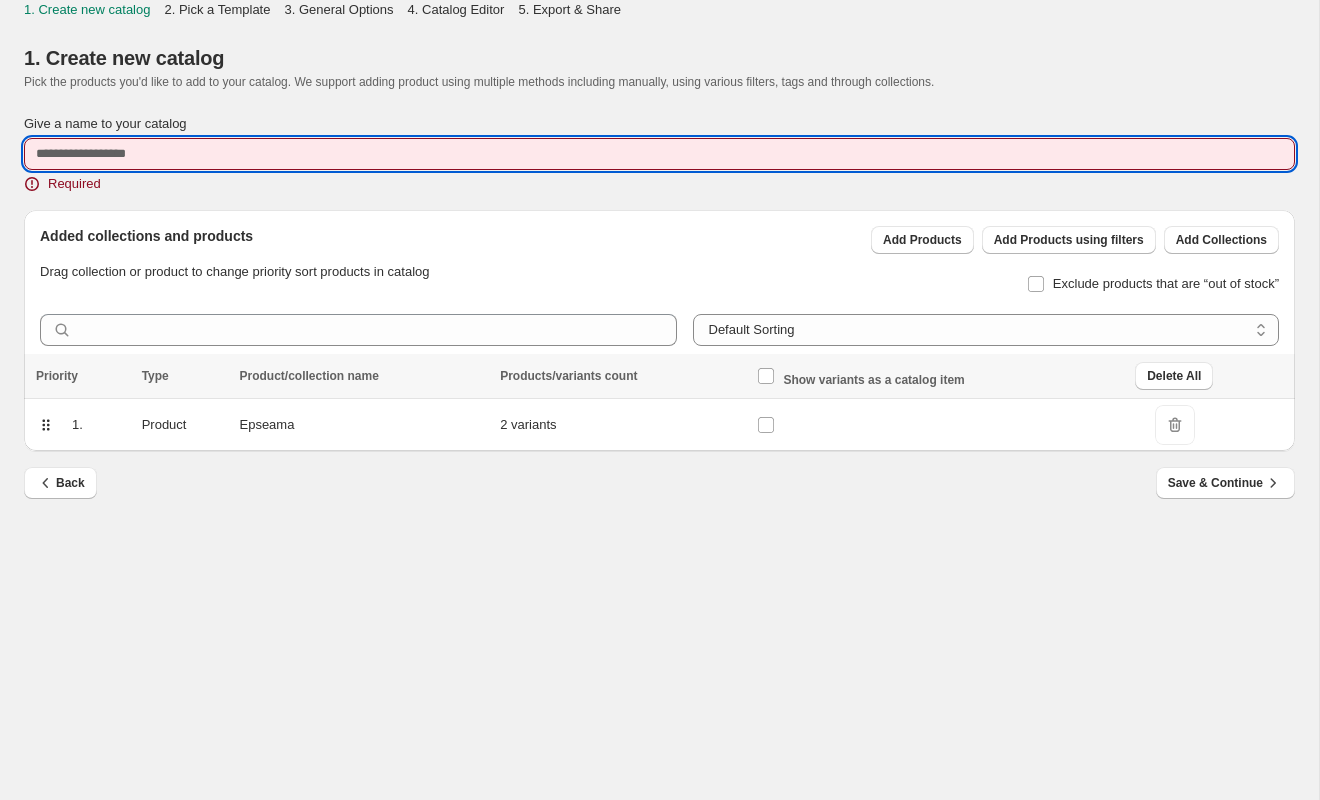 click on "Give a name to your catalog" at bounding box center [659, 154] 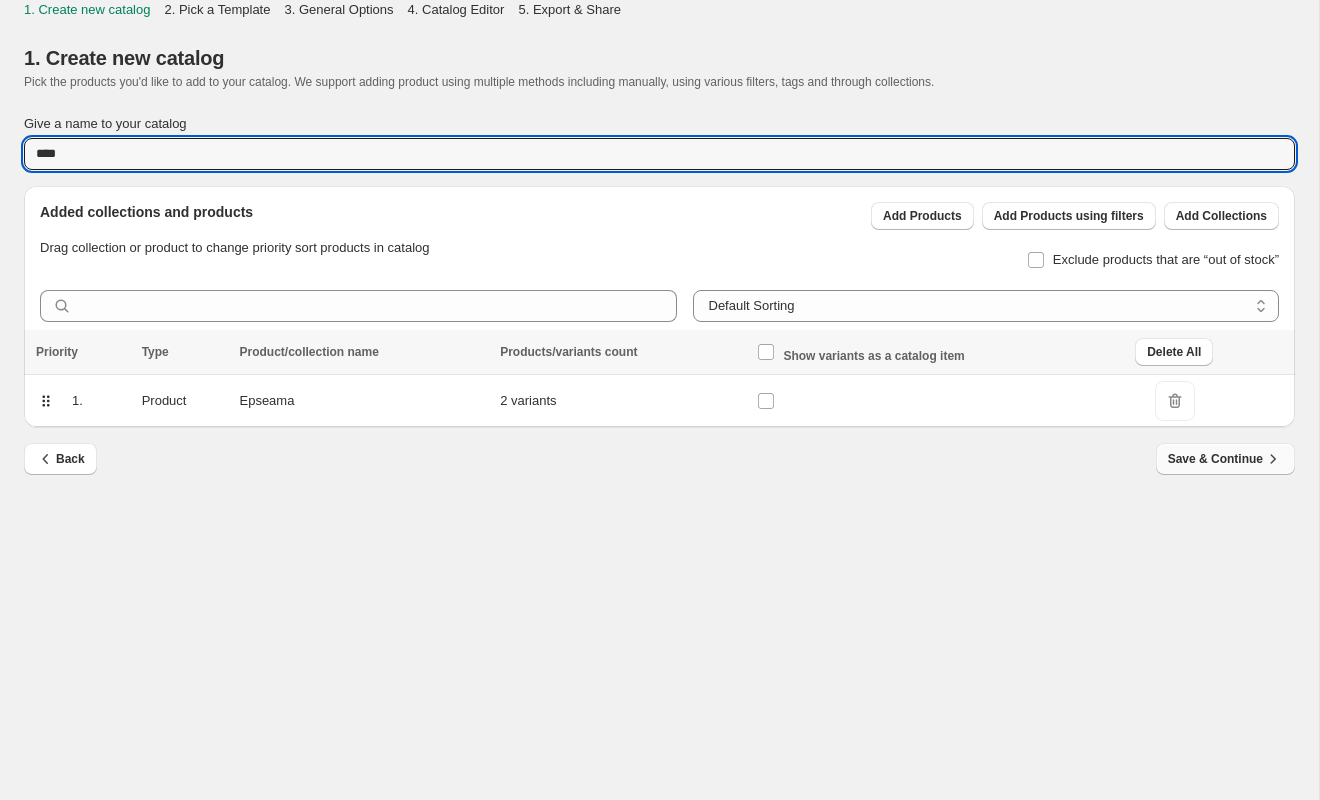 type on "****" 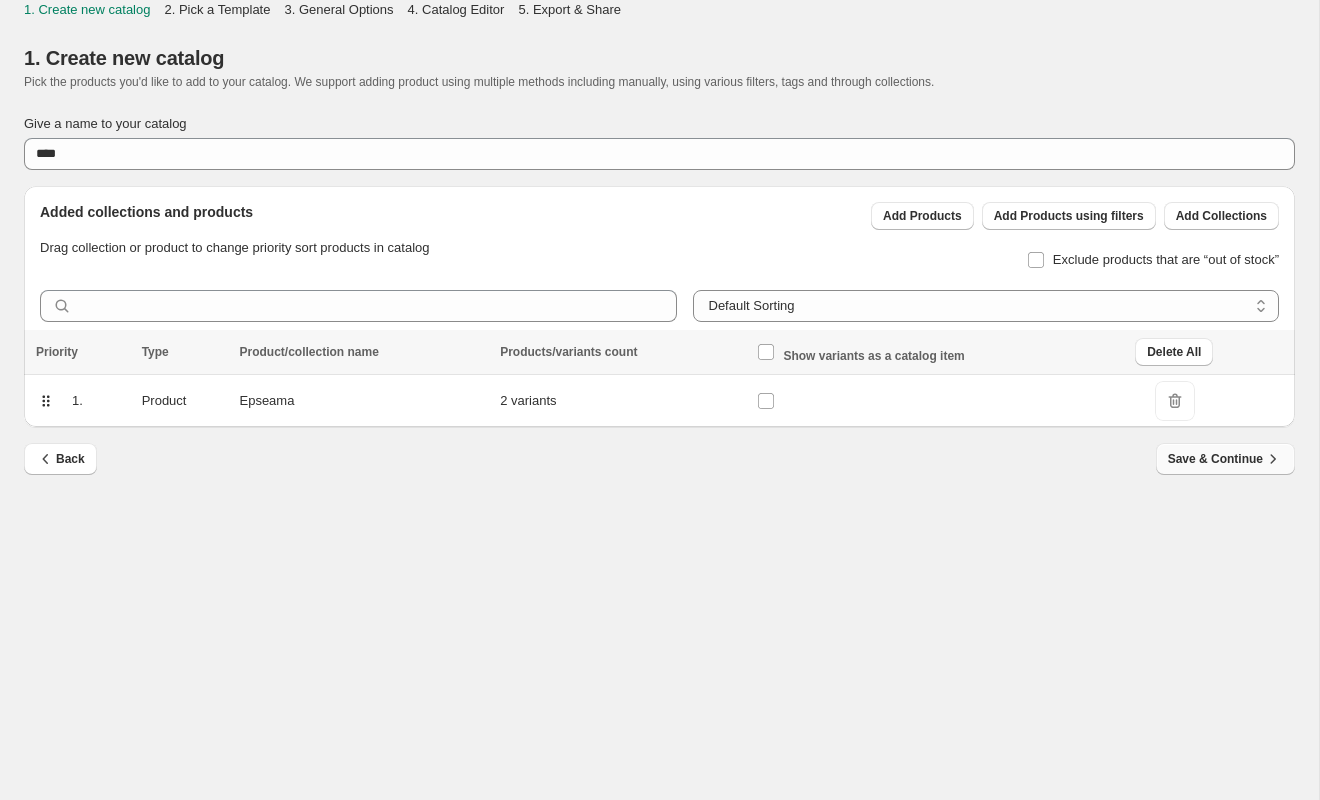 click on "Save & Continue" at bounding box center (1225, 459) 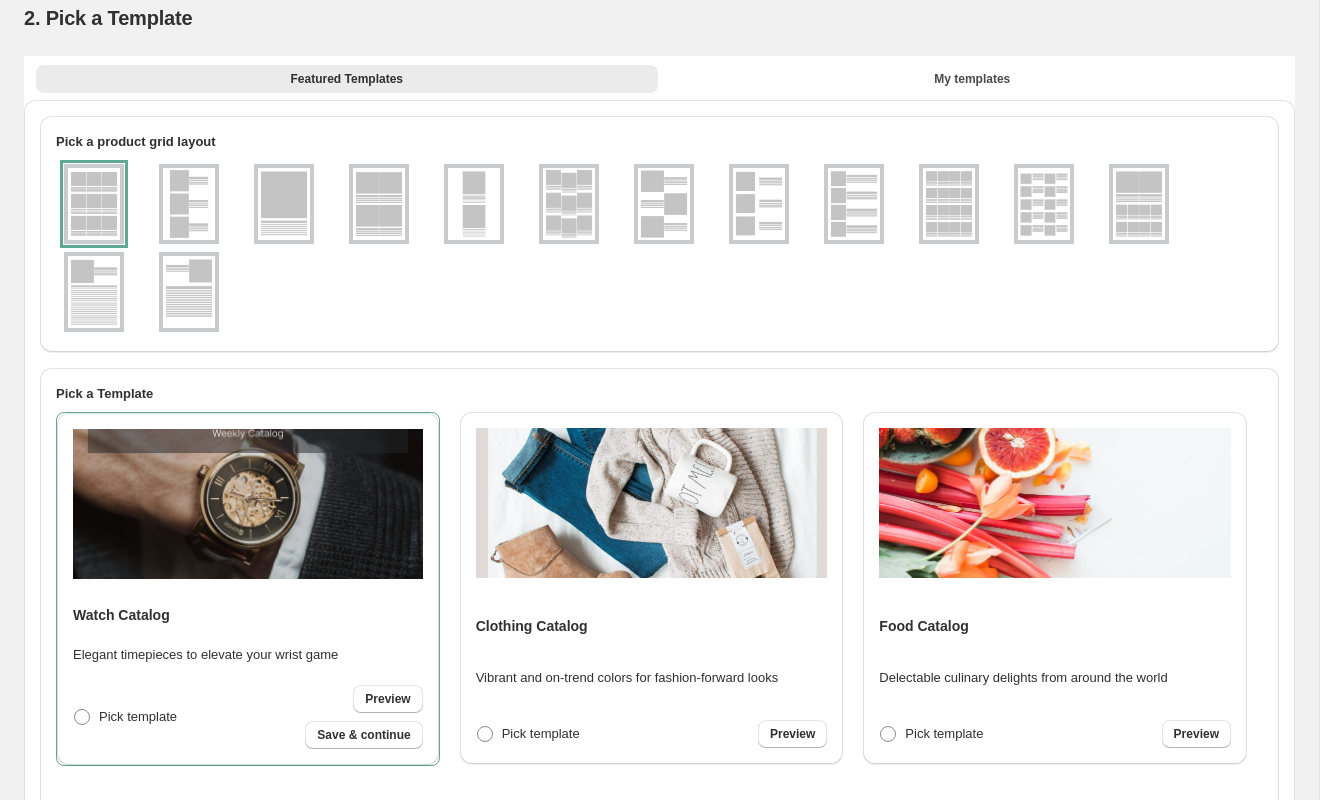scroll, scrollTop: 66, scrollLeft: 0, axis: vertical 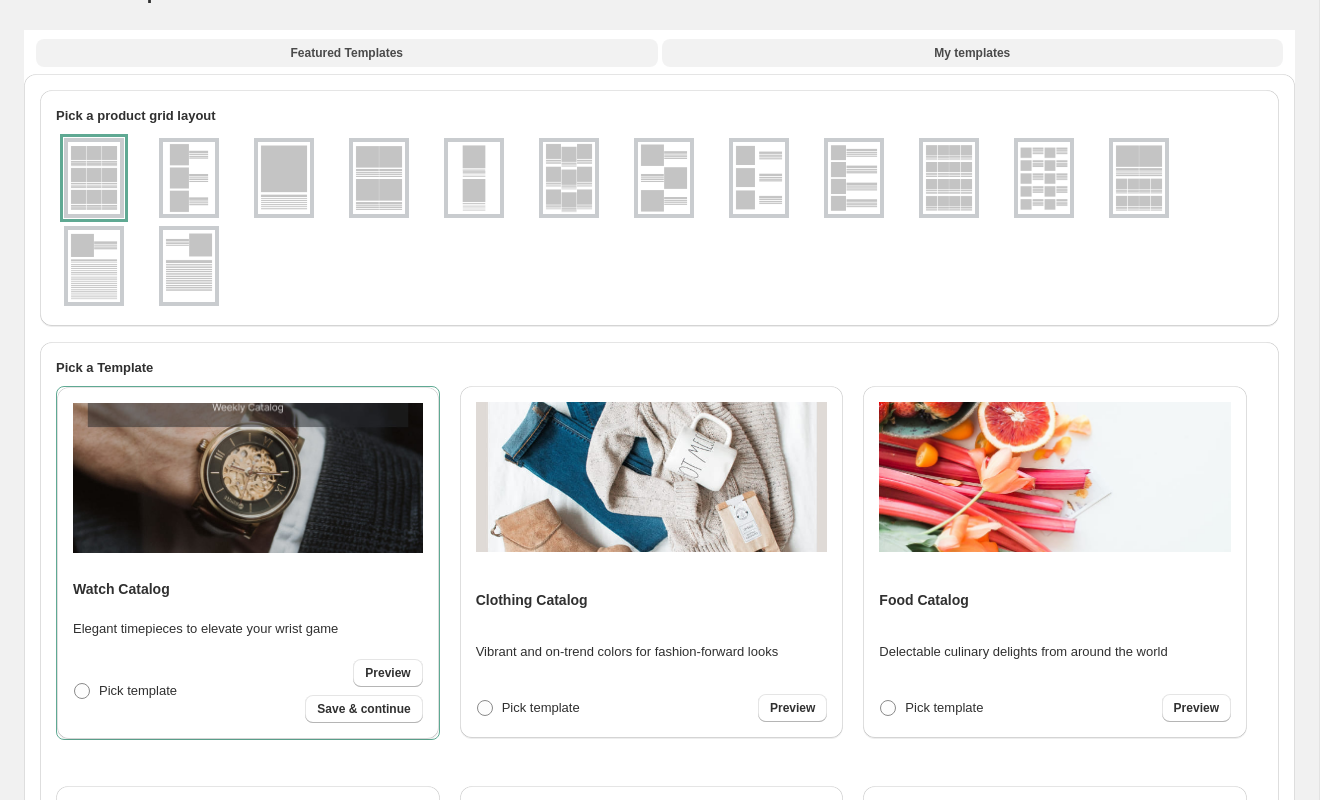 click on "My templates" at bounding box center (973, 53) 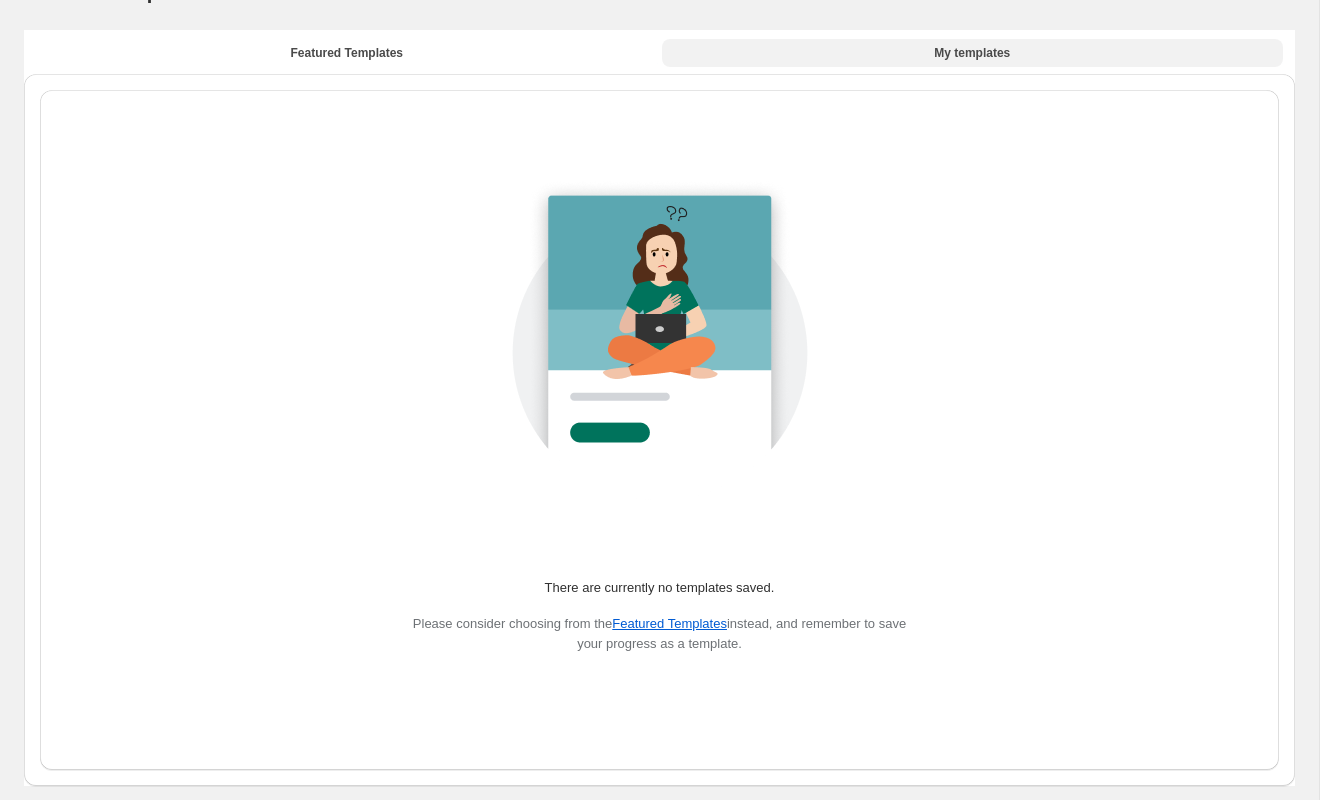 scroll, scrollTop: 0, scrollLeft: 0, axis: both 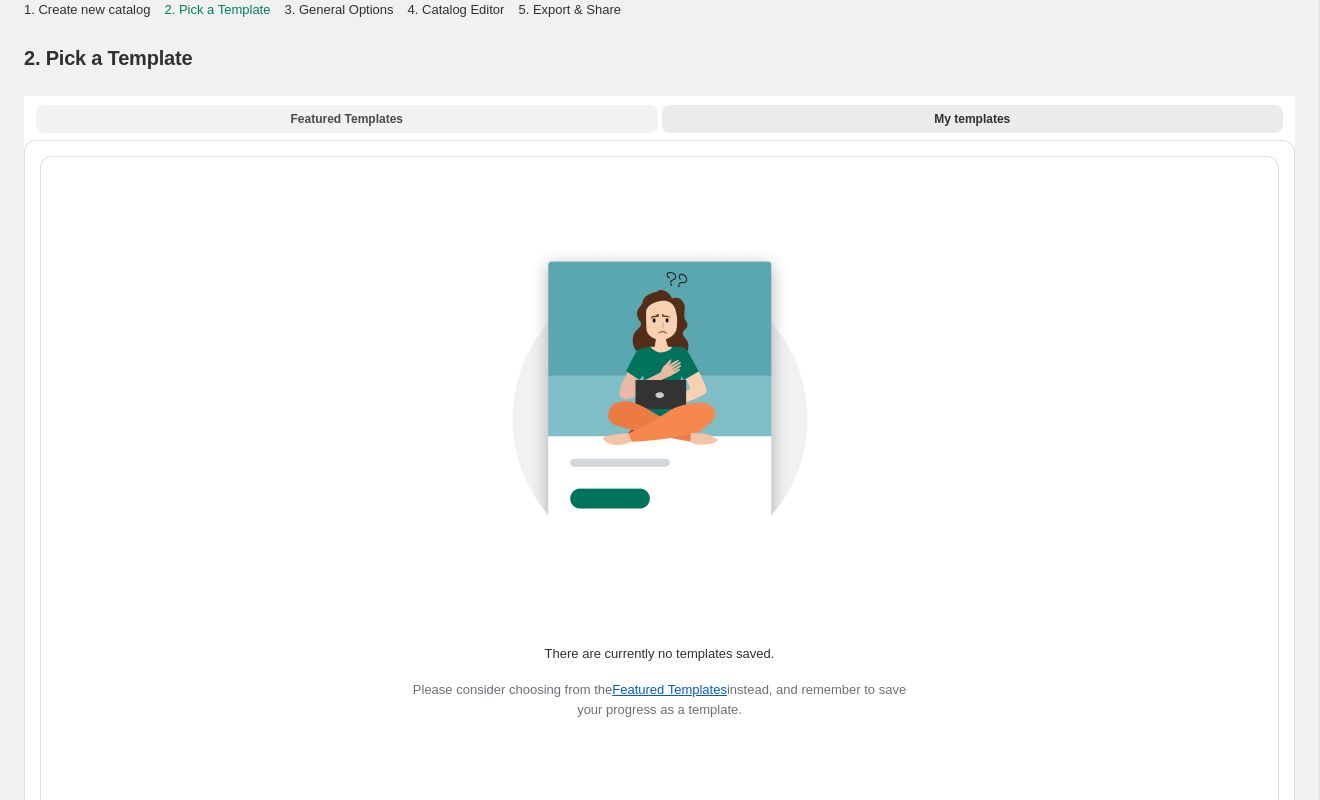 click on "Featured Templates" at bounding box center [347, 119] 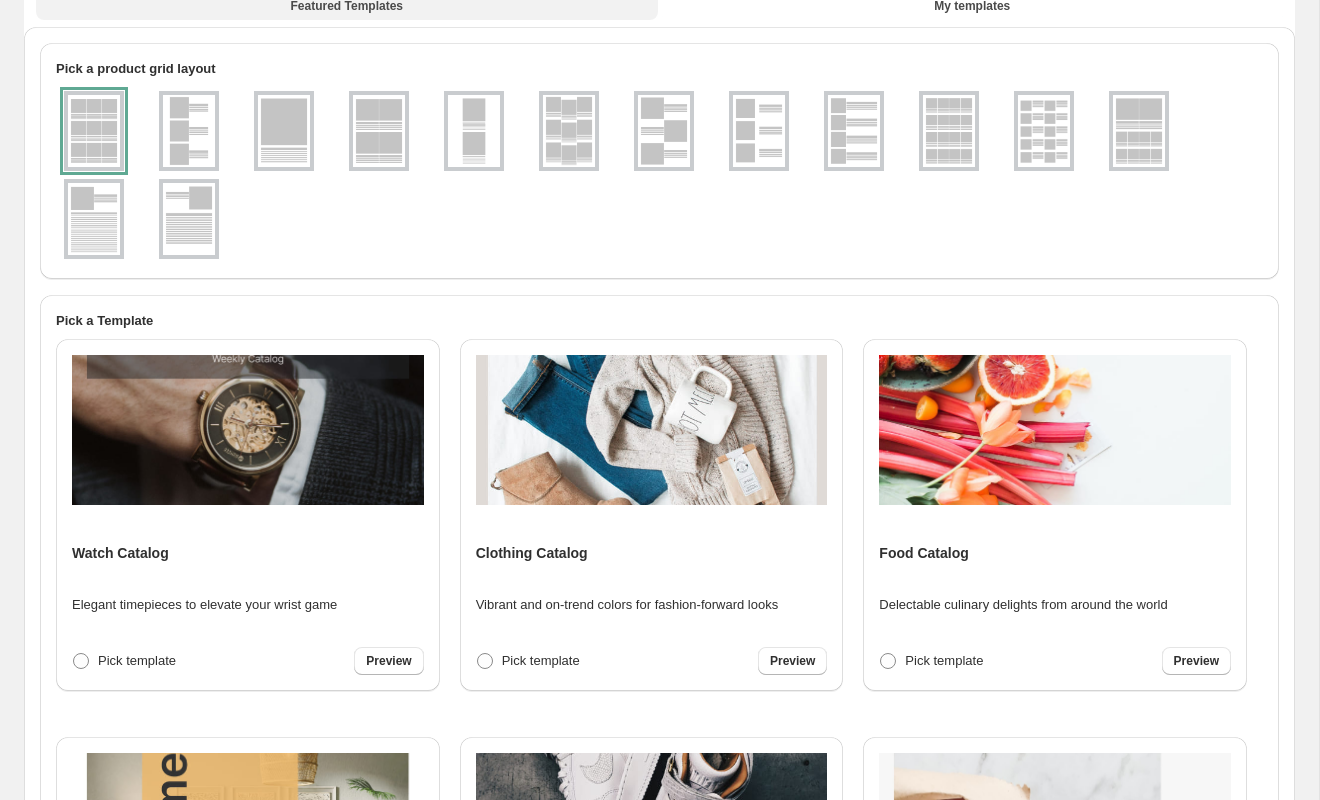 scroll, scrollTop: 277, scrollLeft: 0, axis: vertical 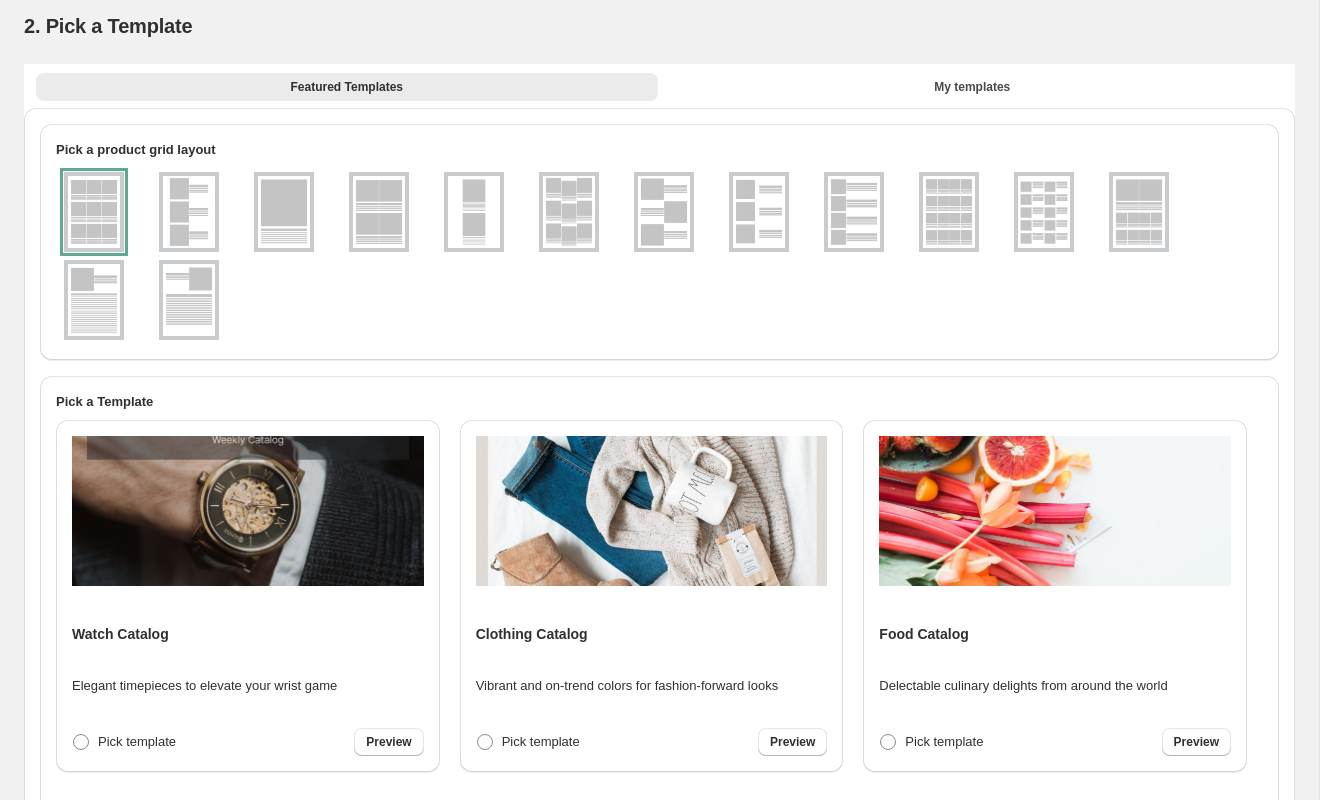 click at bounding box center [189, 212] 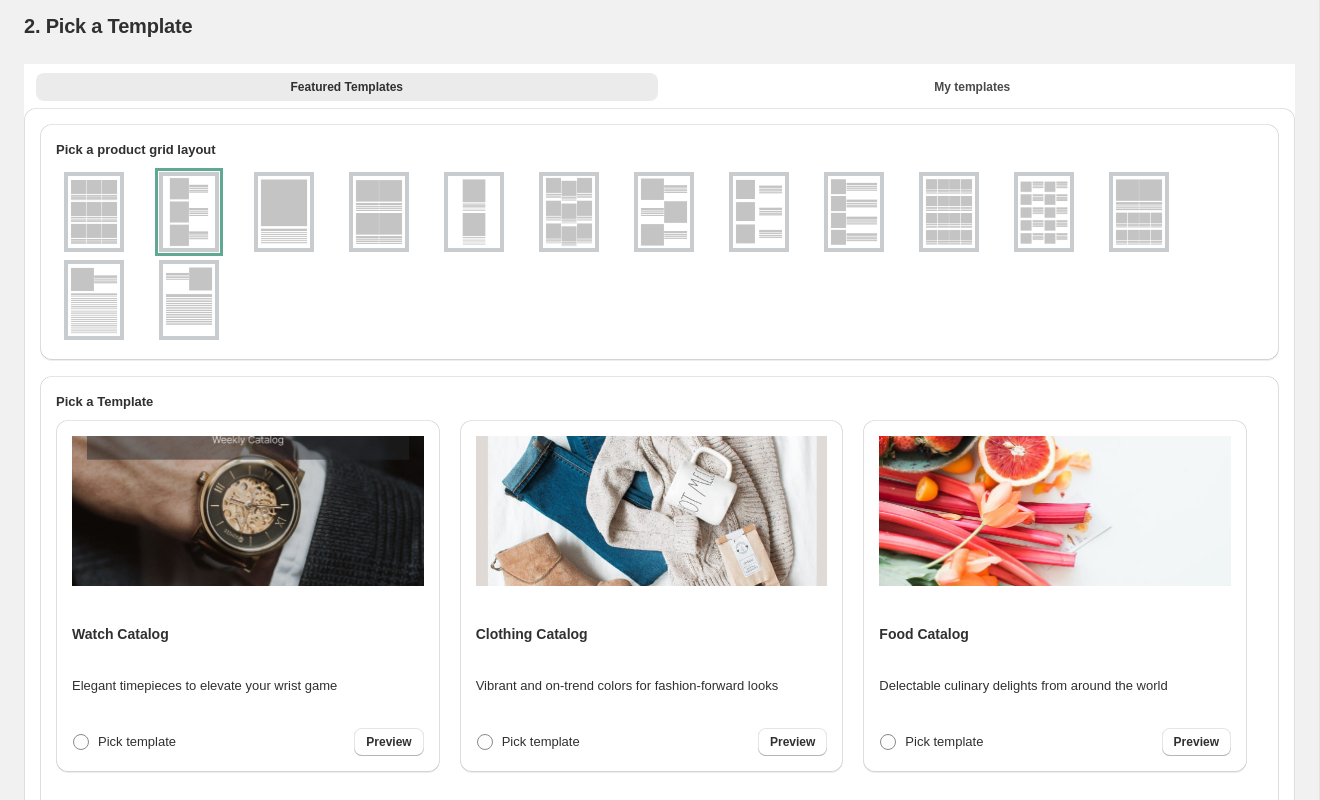 click at bounding box center [284, 212] 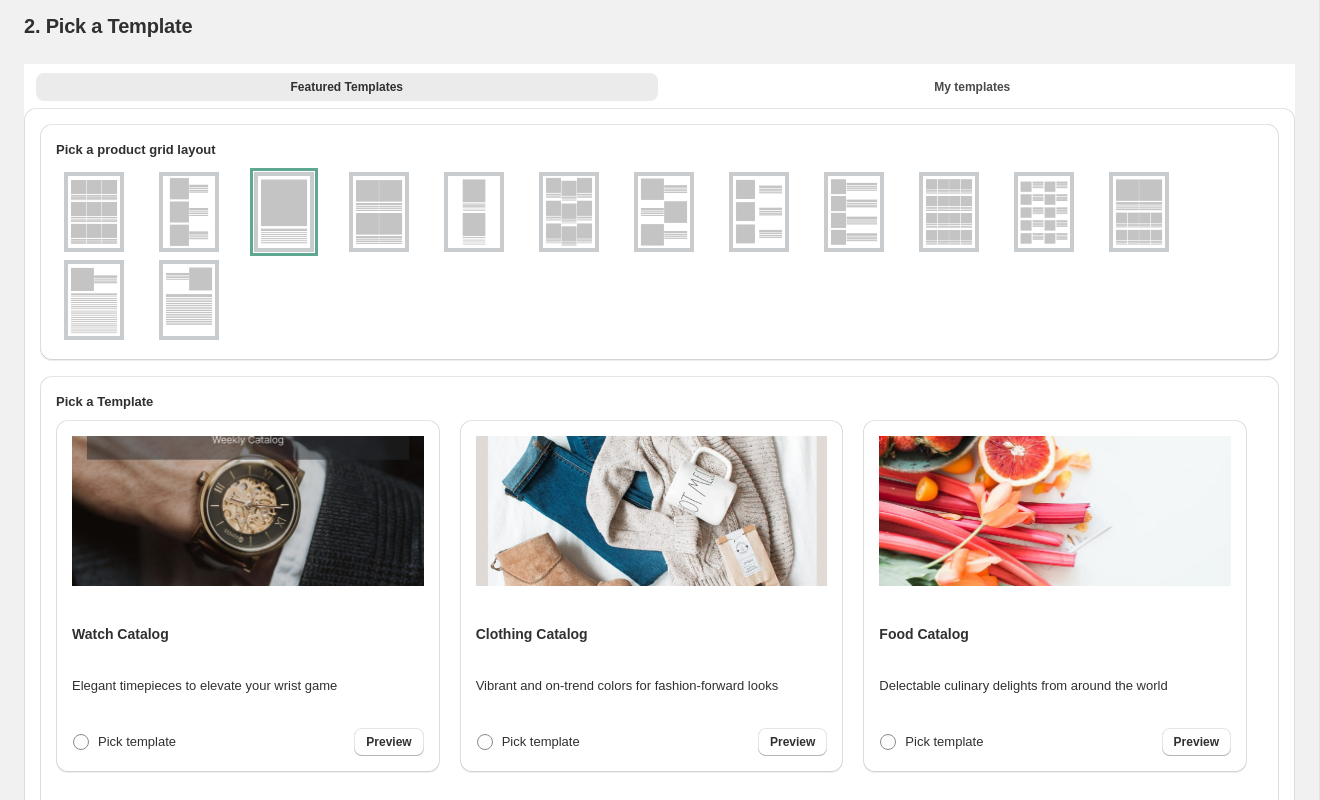 click at bounding box center (474, 212) 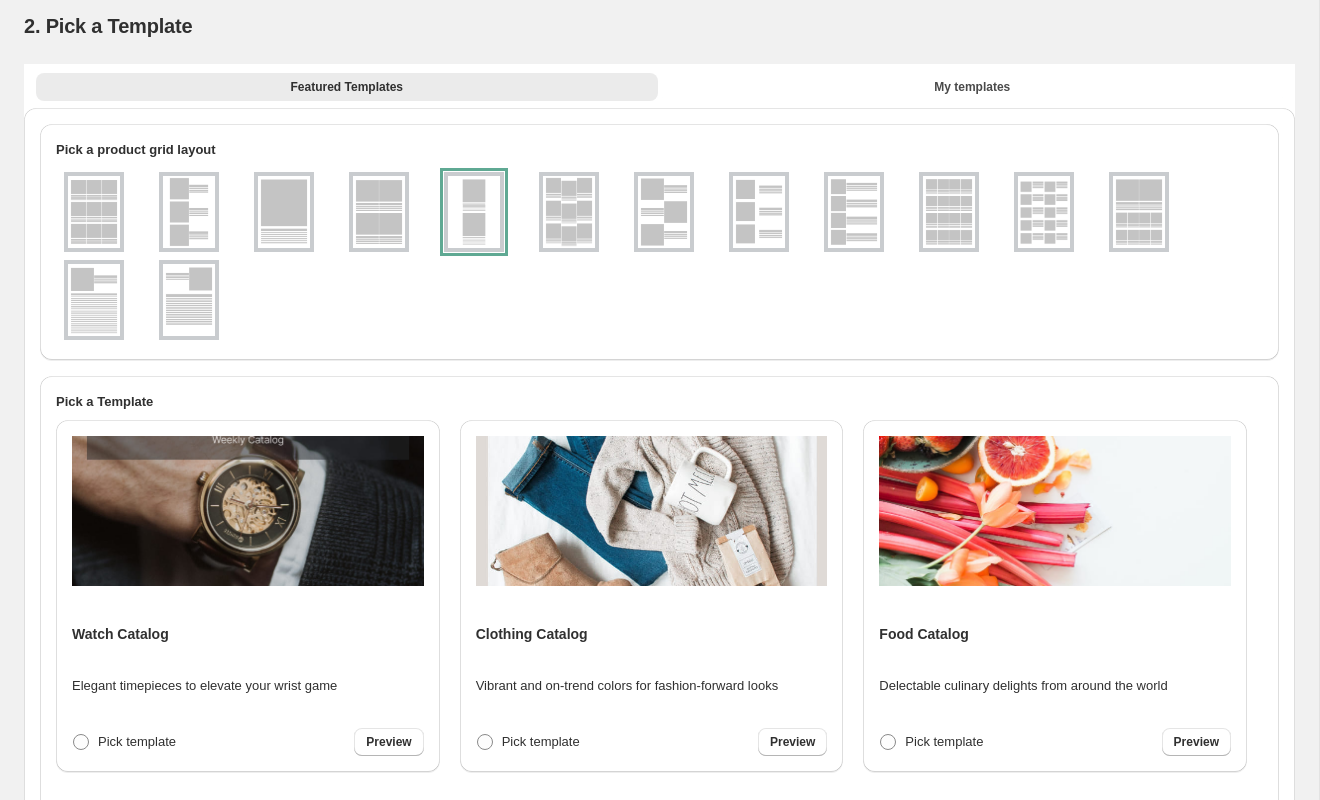 scroll, scrollTop: 577, scrollLeft: 0, axis: vertical 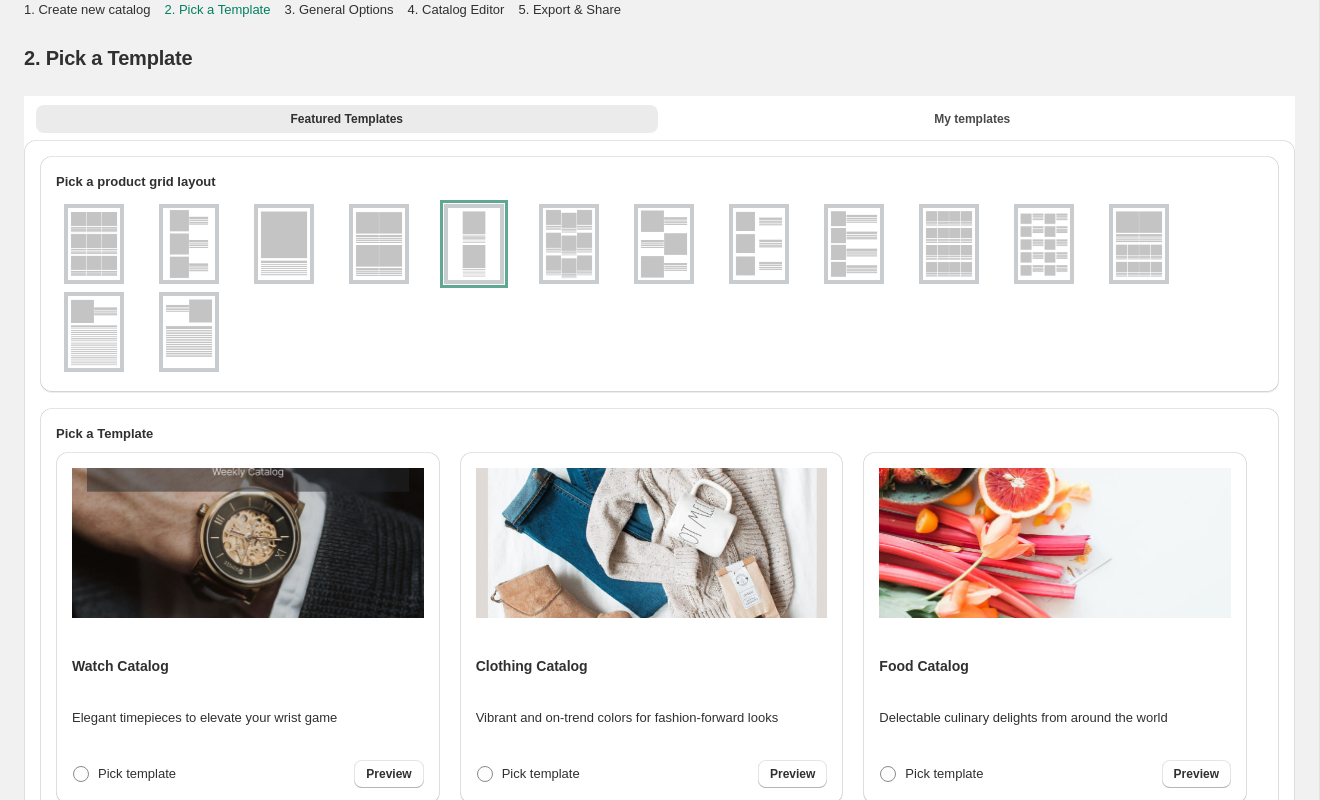 click at bounding box center [94, 244] 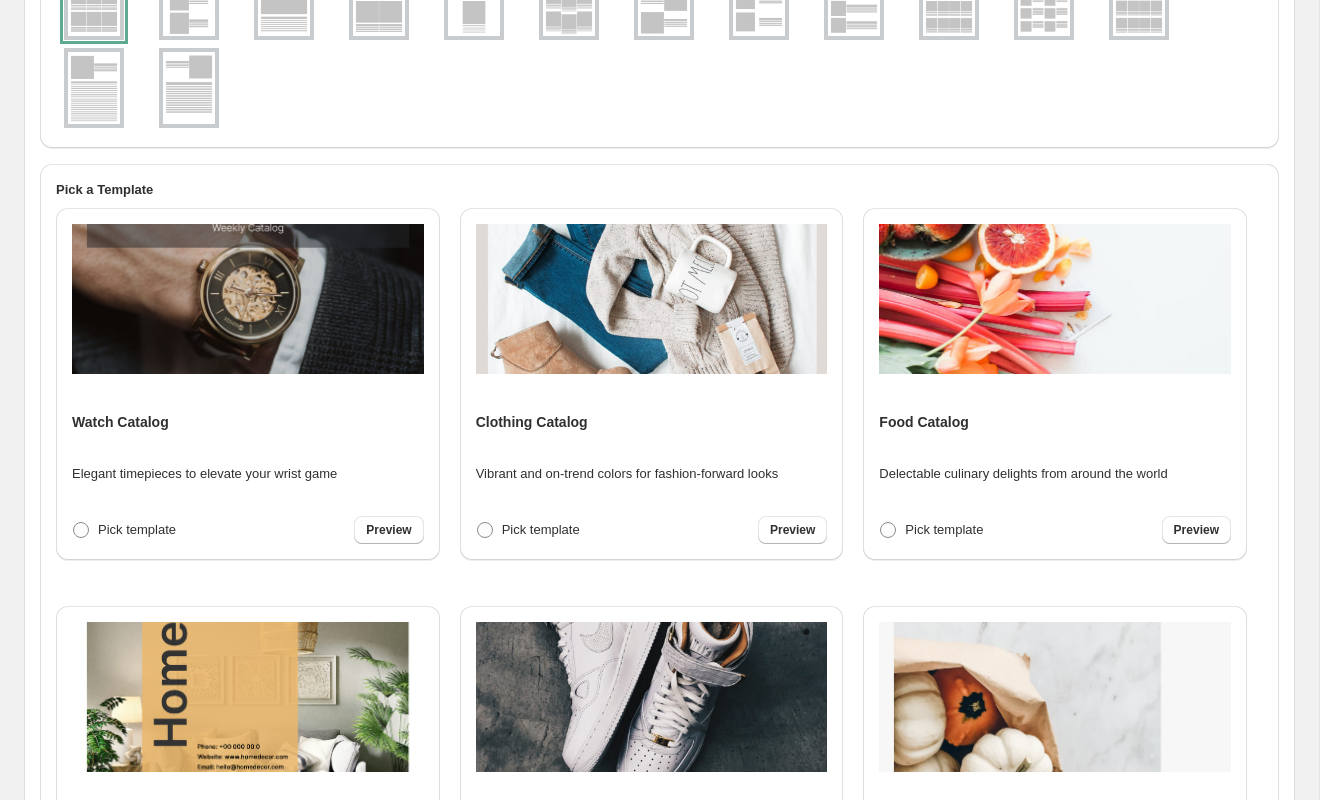 scroll, scrollTop: 577, scrollLeft: 0, axis: vertical 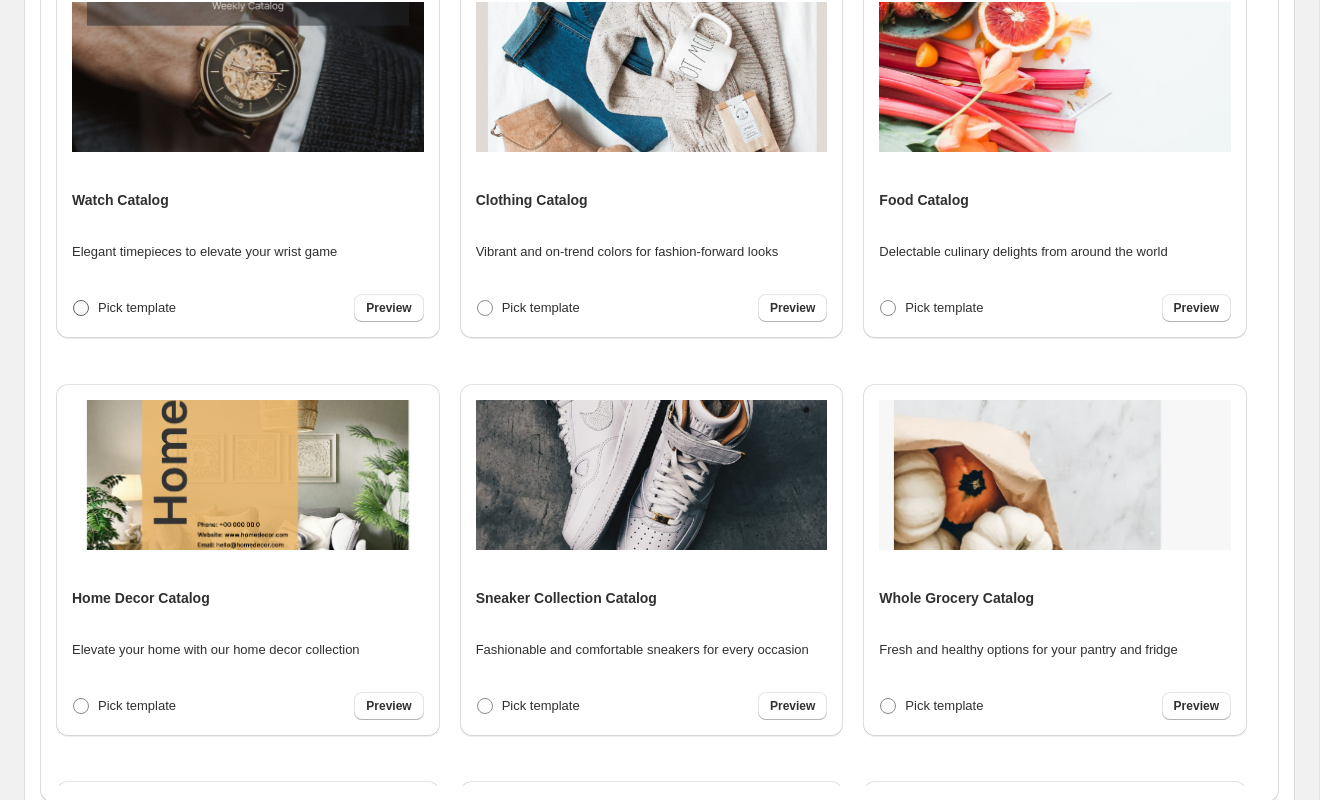 click on "Pick template" at bounding box center (137, 308) 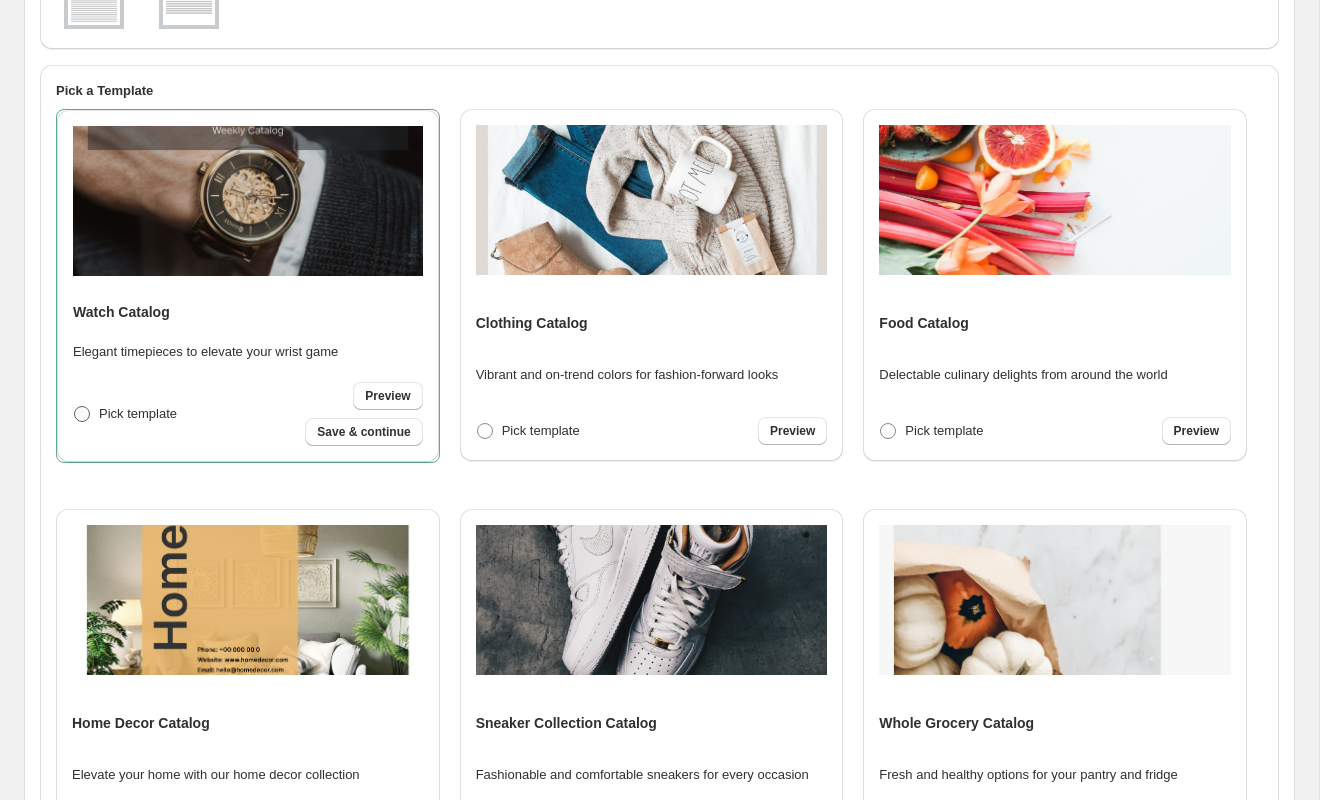 scroll, scrollTop: 341, scrollLeft: 0, axis: vertical 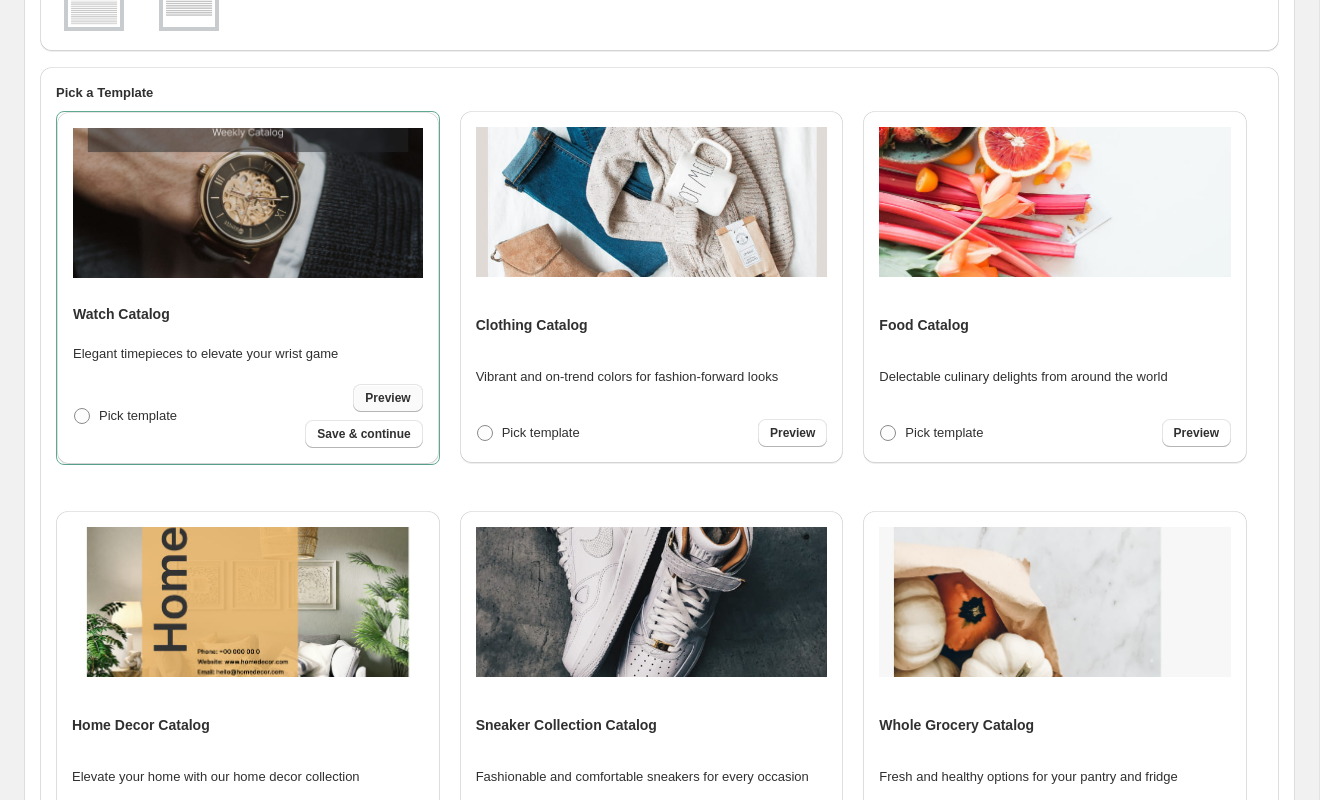 click on "Preview" at bounding box center (387, 398) 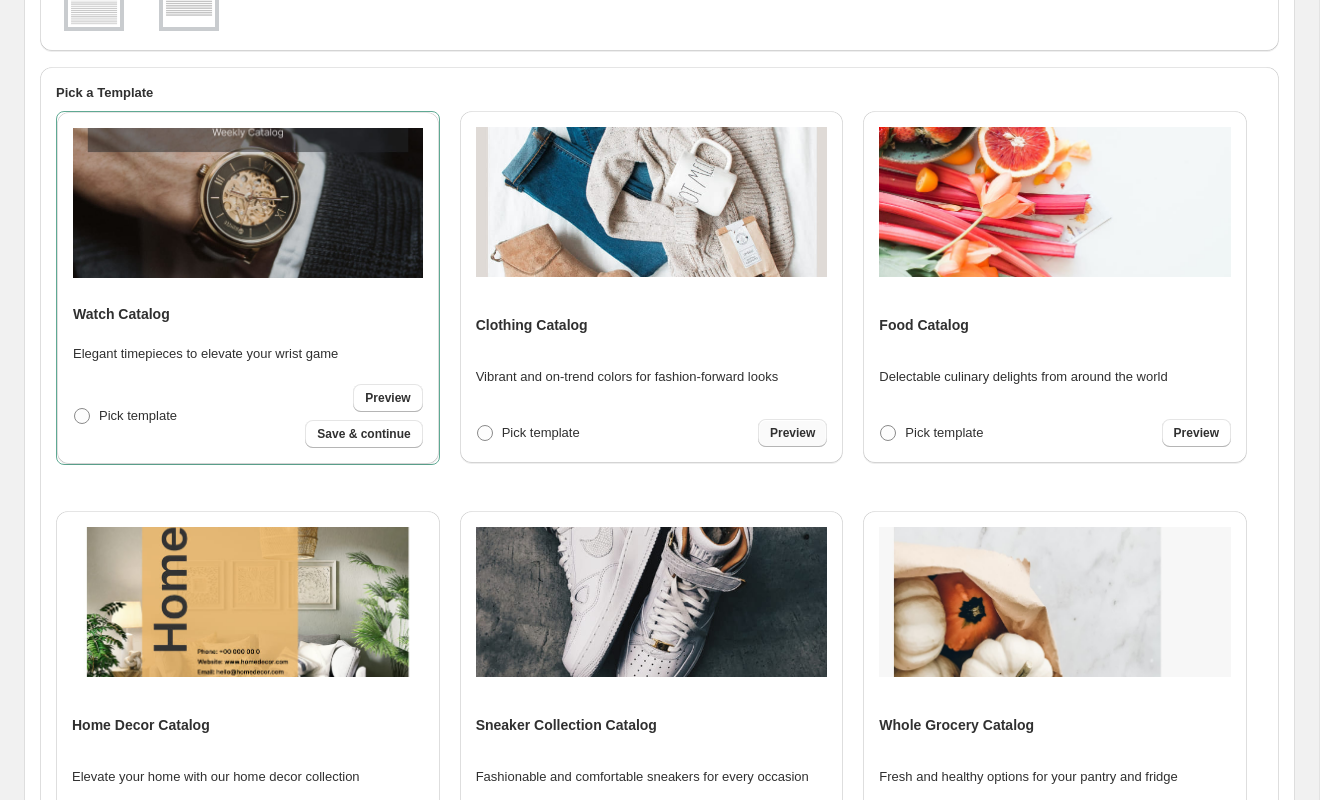 scroll, scrollTop: 16, scrollLeft: 0, axis: vertical 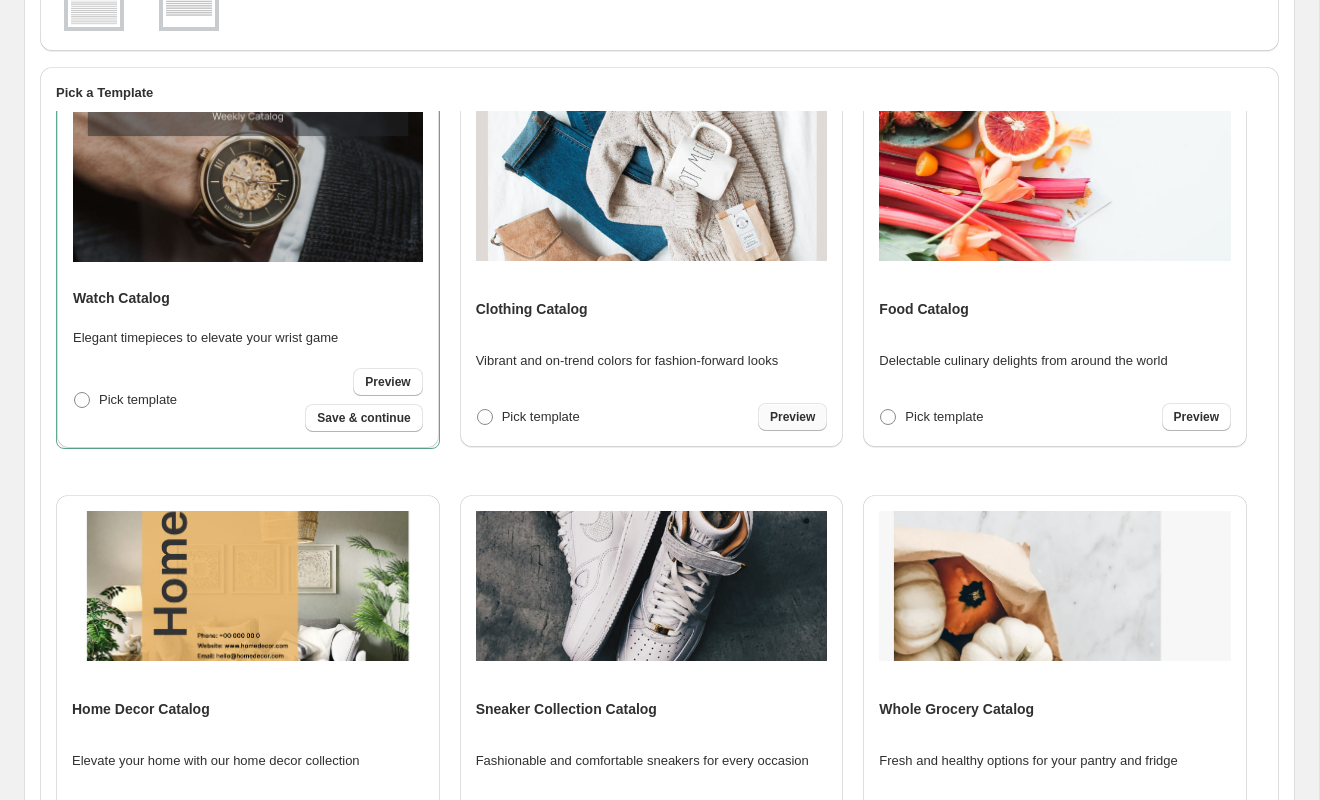 click on "Preview" at bounding box center [792, 417] 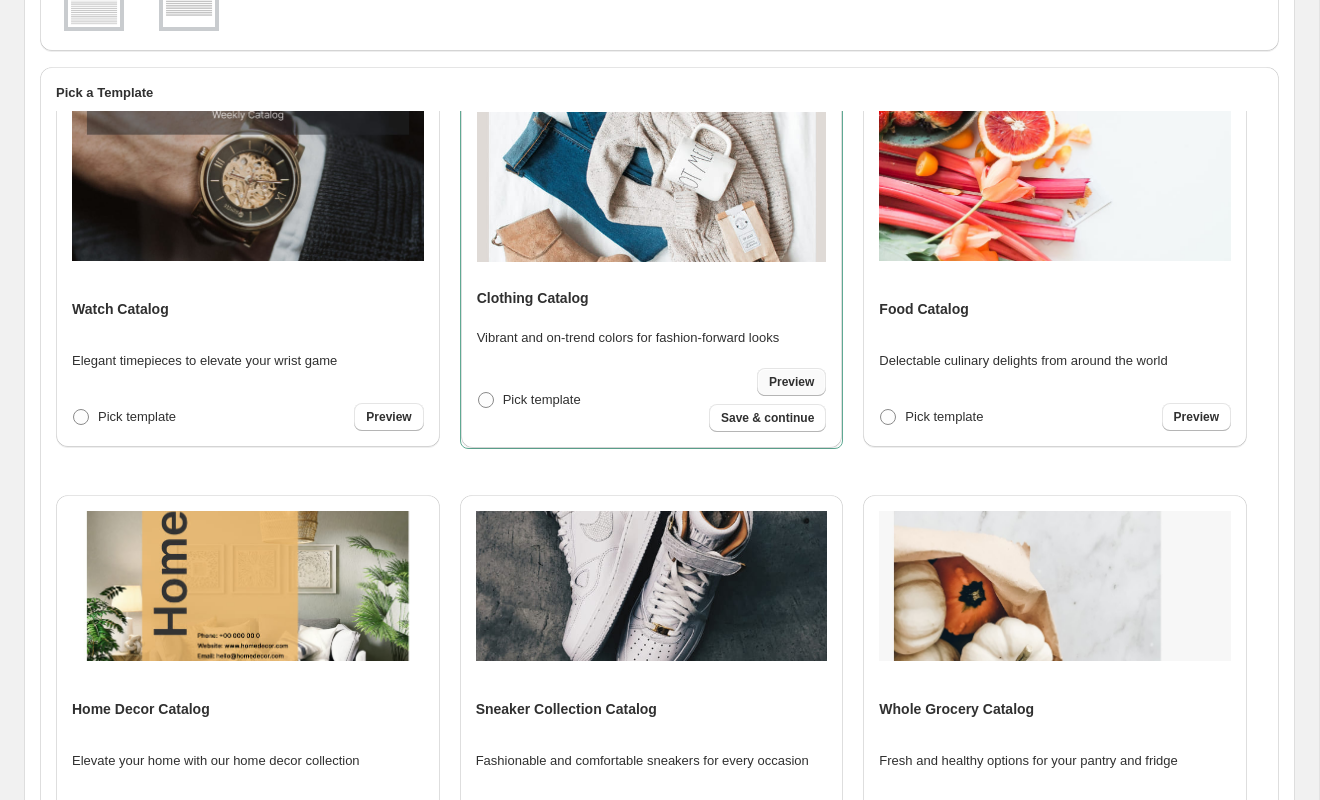 scroll, scrollTop: 15, scrollLeft: 0, axis: vertical 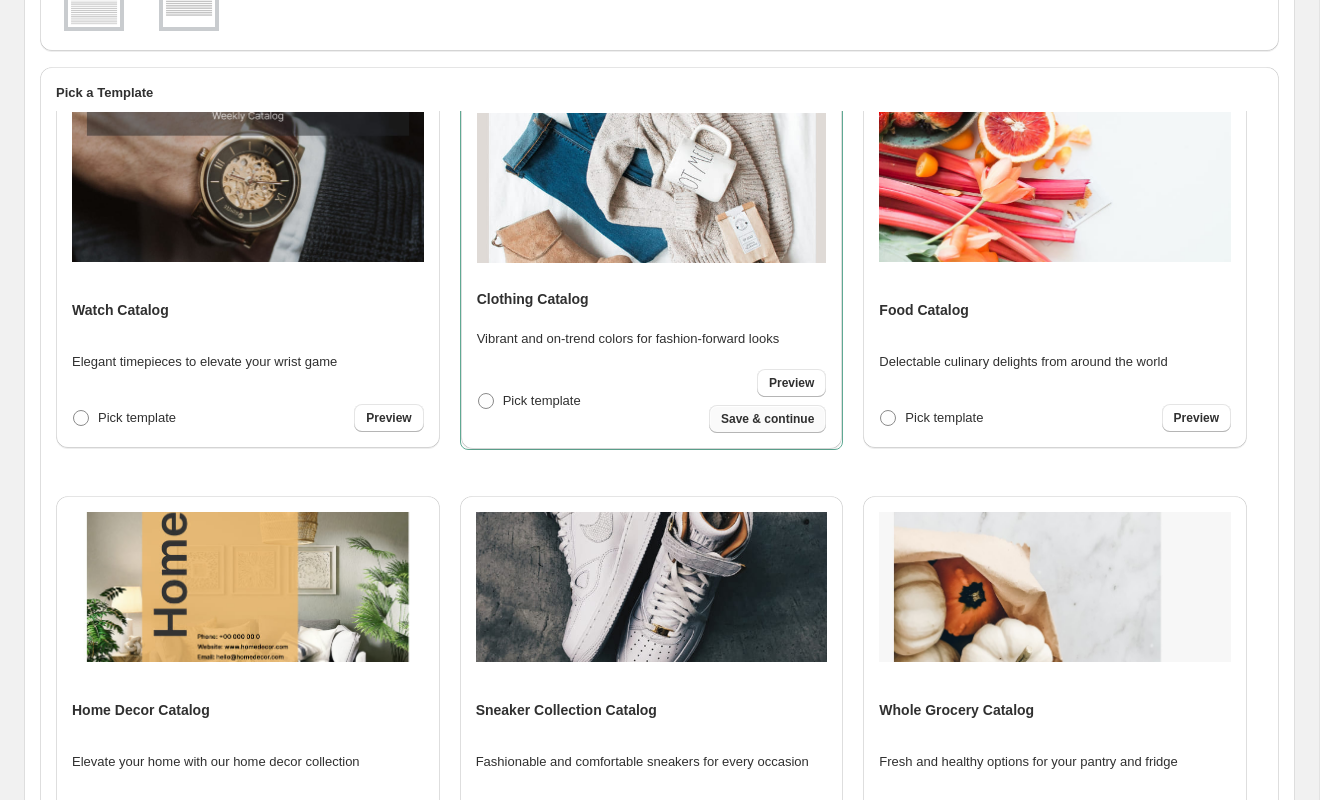 click on "Save & continue" at bounding box center [767, 419] 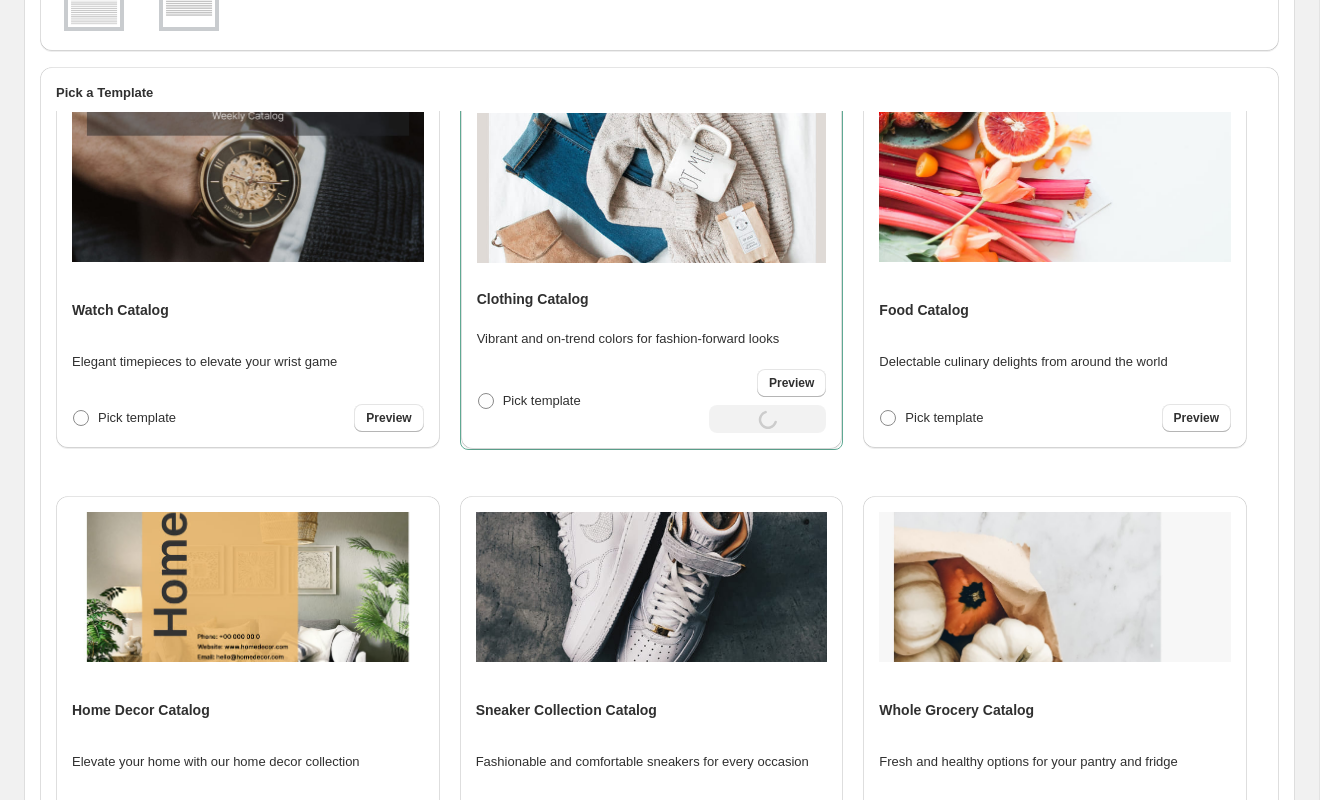 select on "**********" 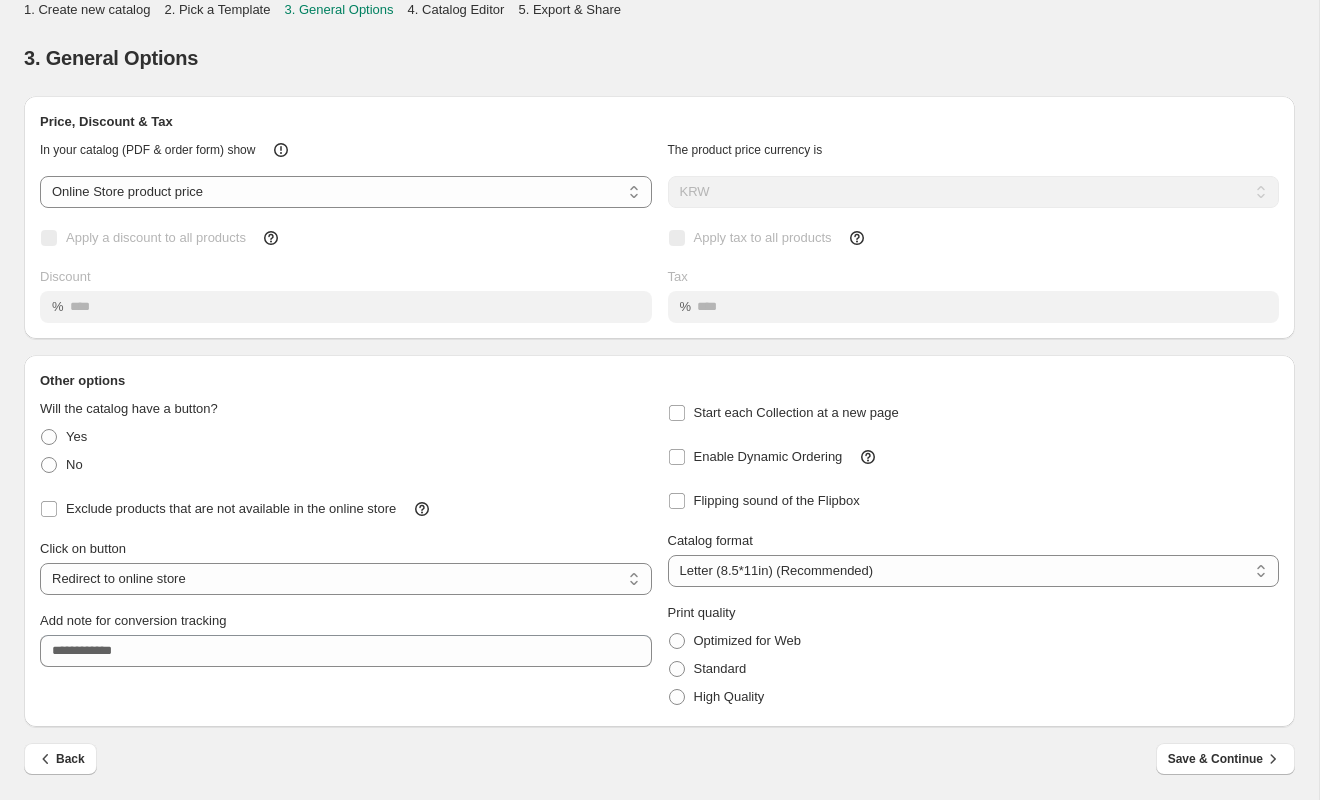 scroll, scrollTop: 1, scrollLeft: 0, axis: vertical 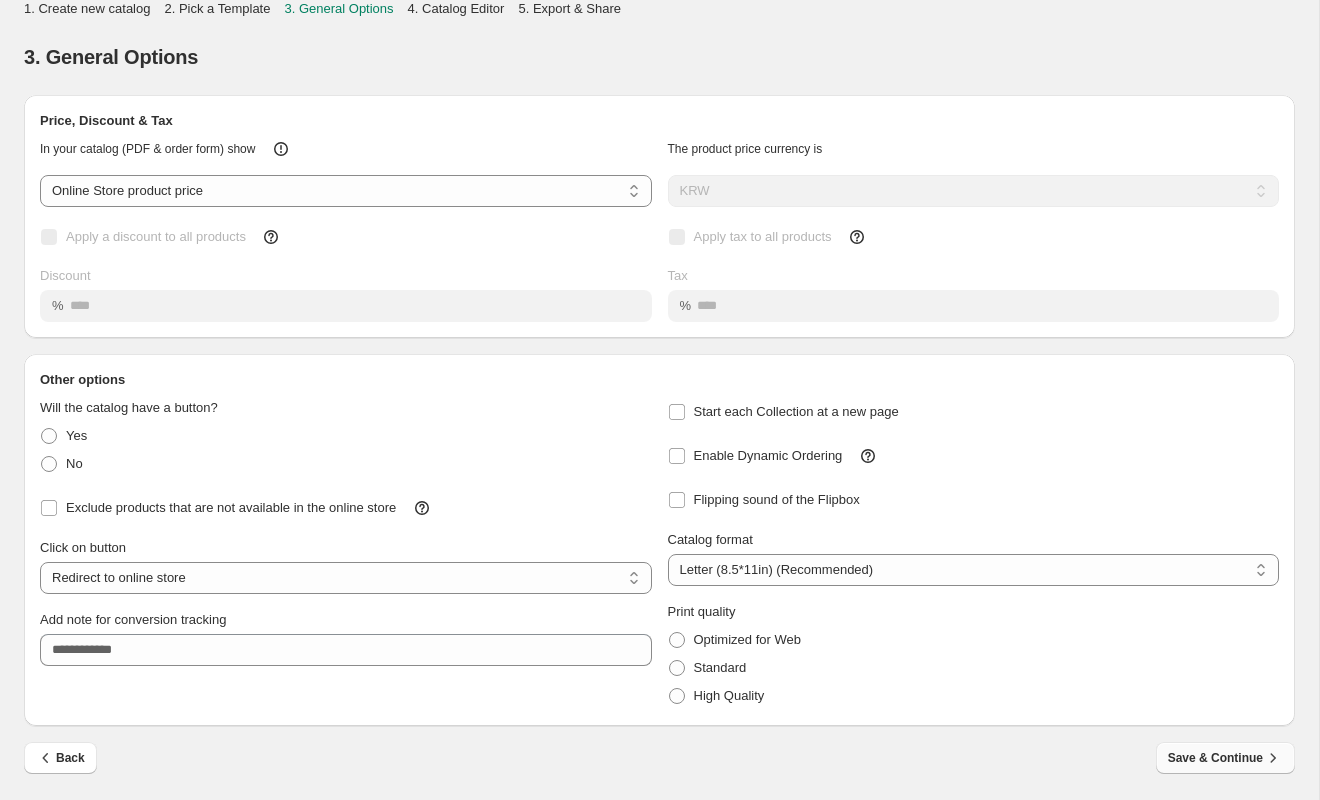 click on "Save & Continue" at bounding box center [1225, 758] 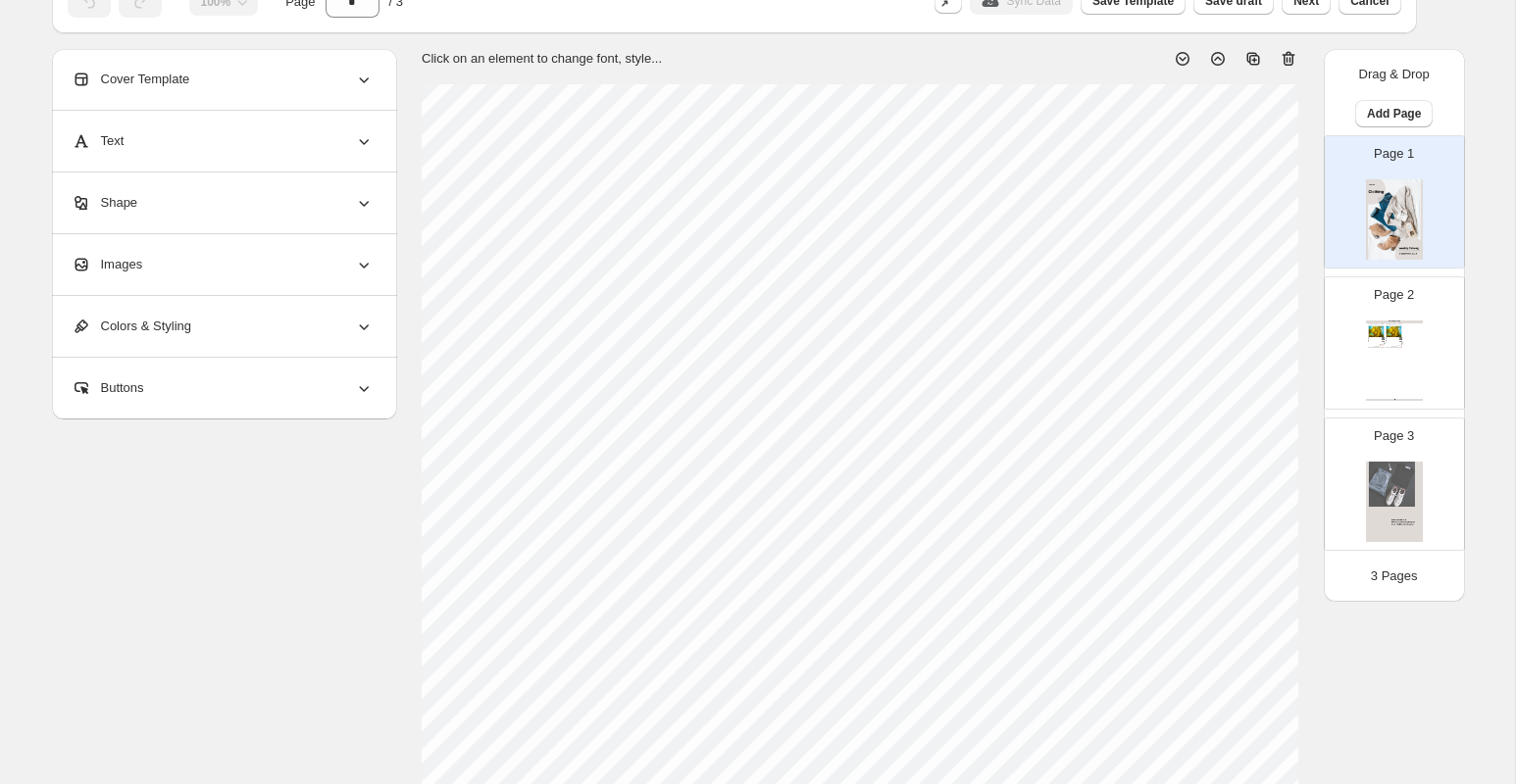 scroll, scrollTop: 0, scrollLeft: 0, axis: both 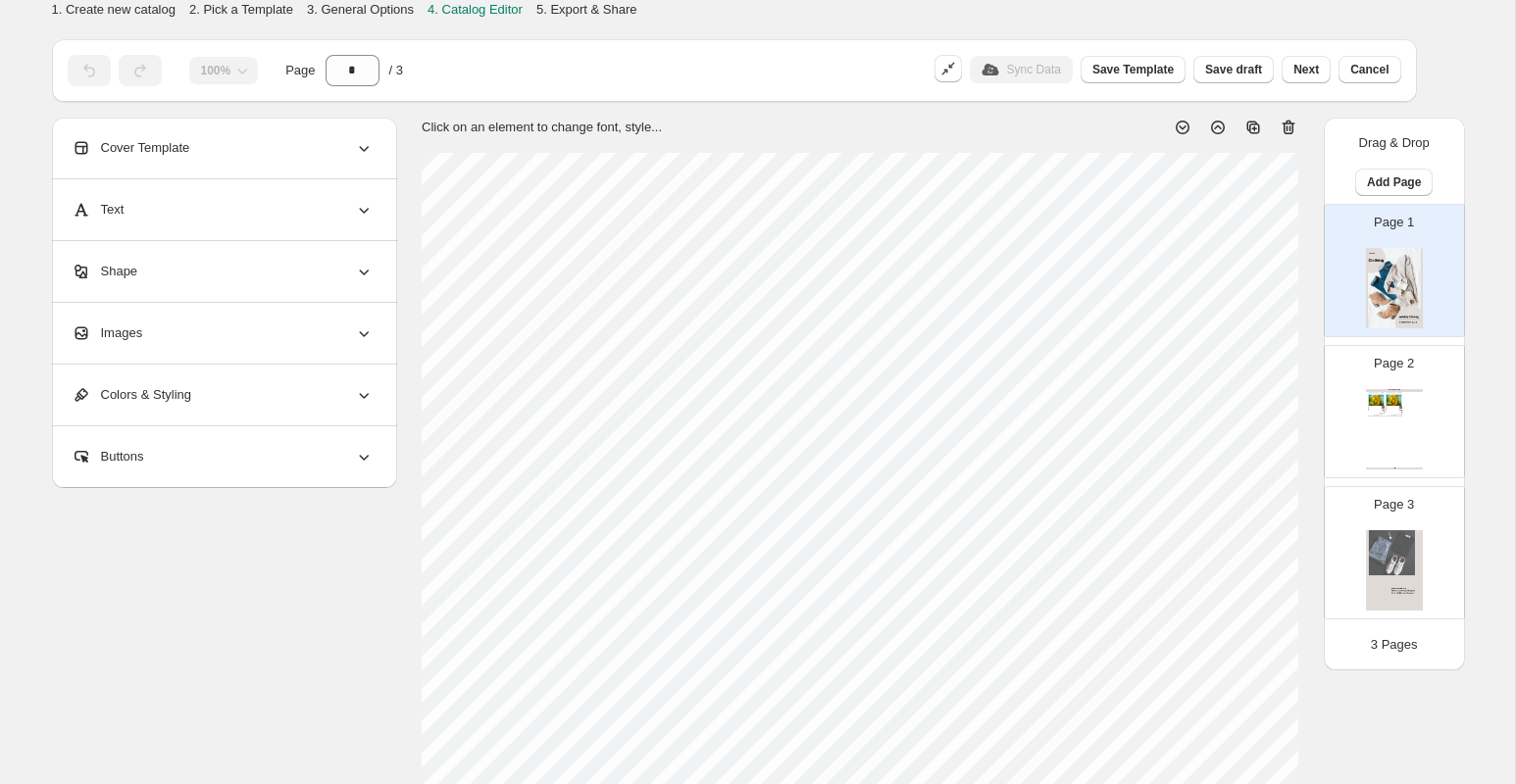 click 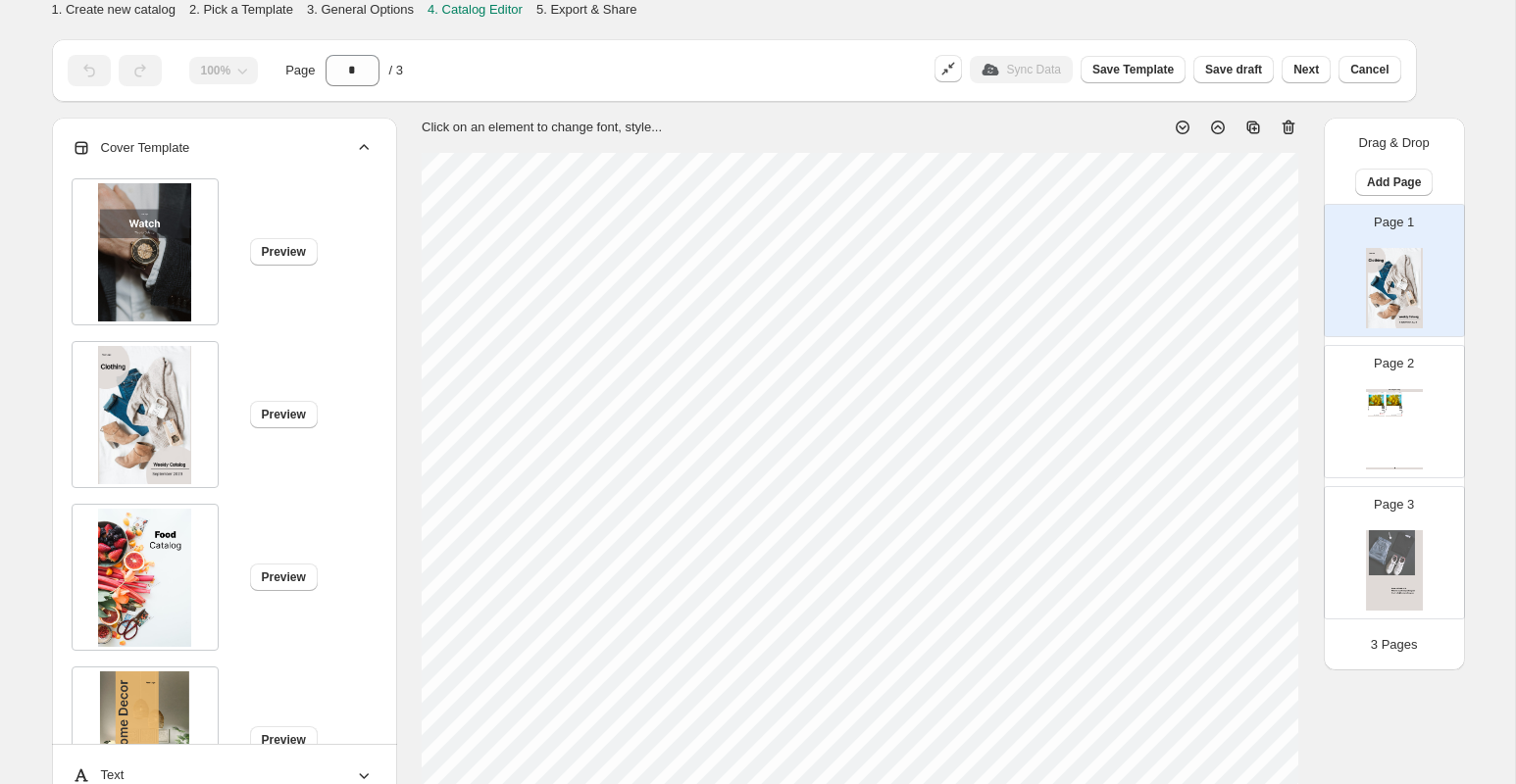 click 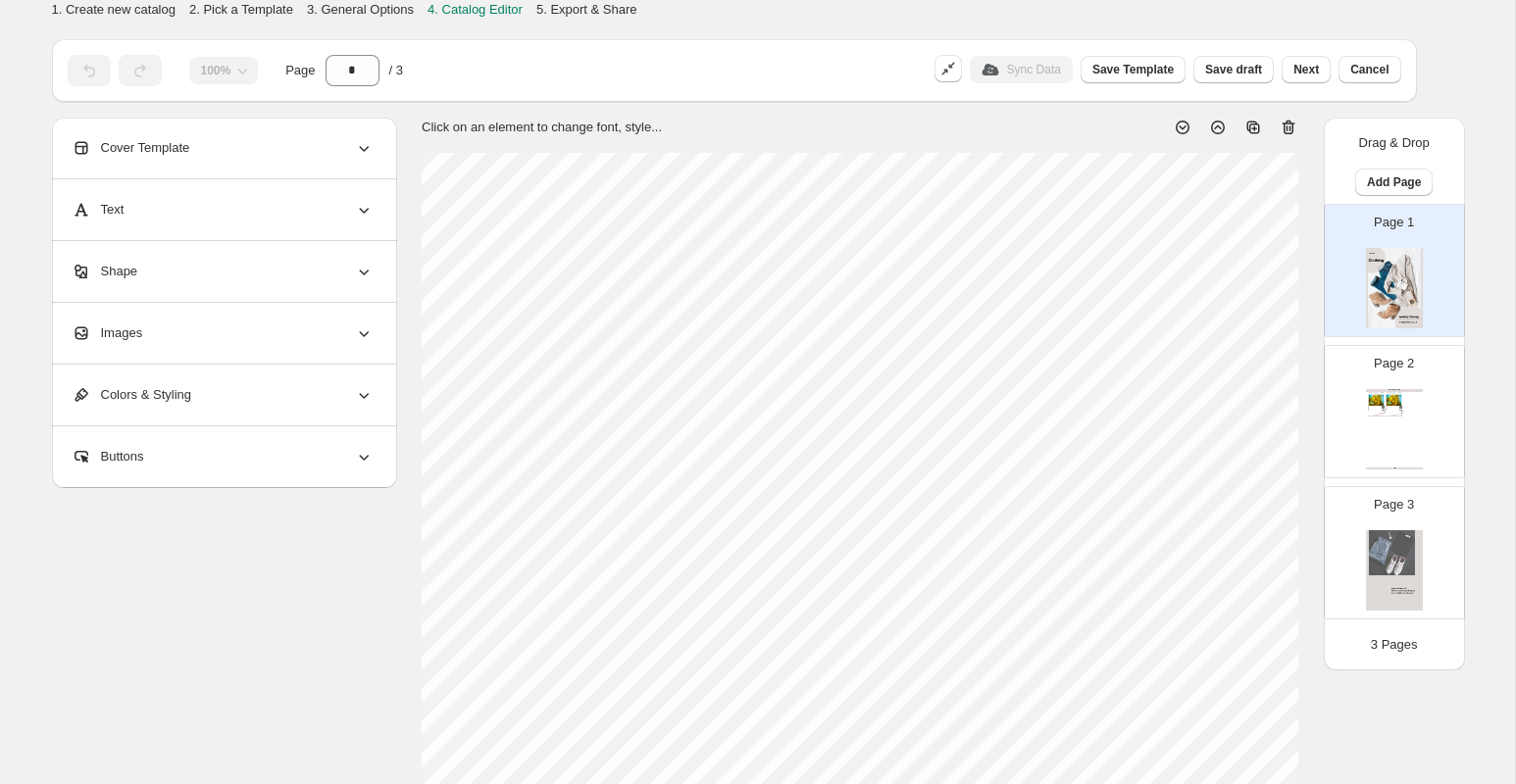 click 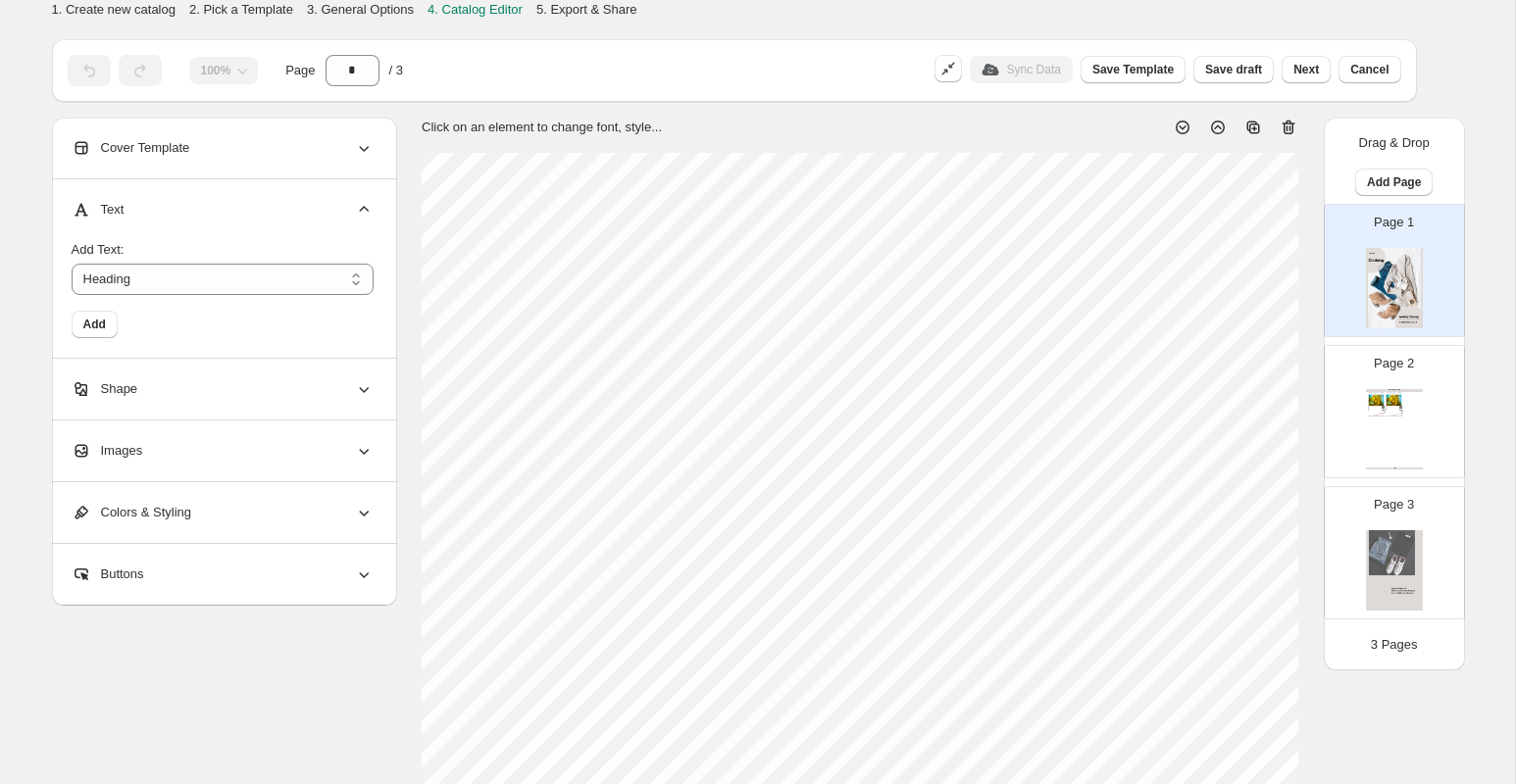 click 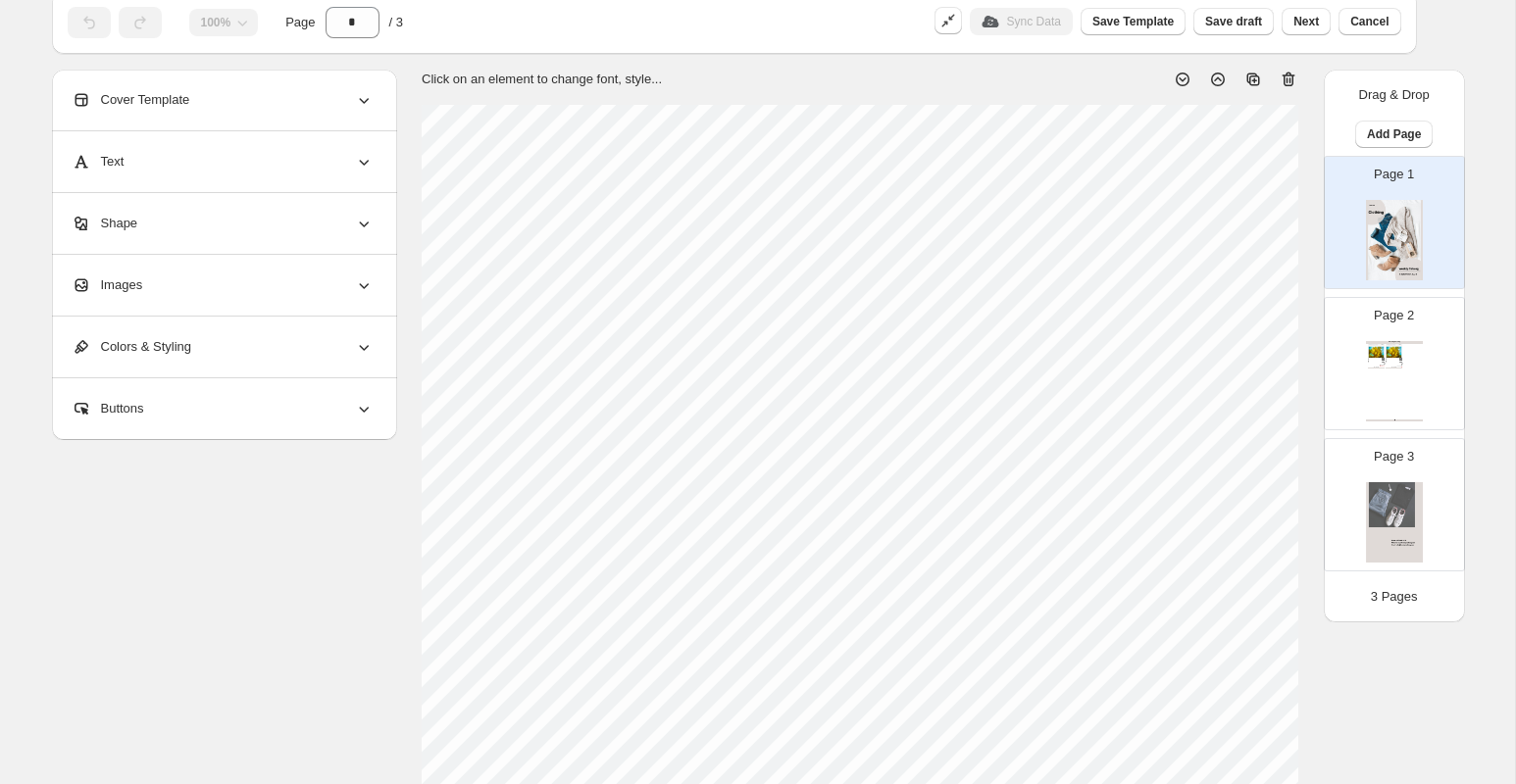 scroll, scrollTop: 65, scrollLeft: 0, axis: vertical 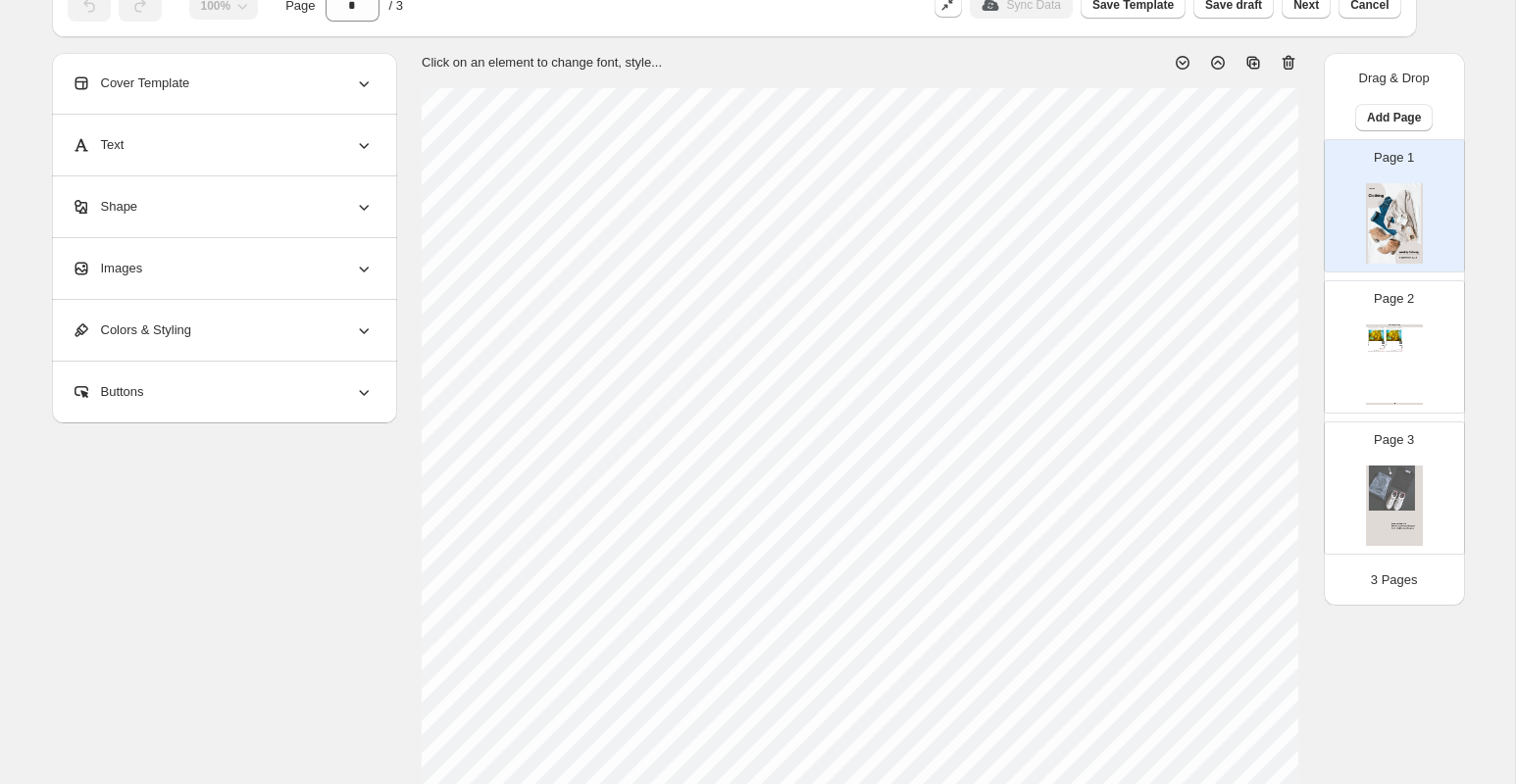 click on "₩ 131000" at bounding box center (1382, 349) 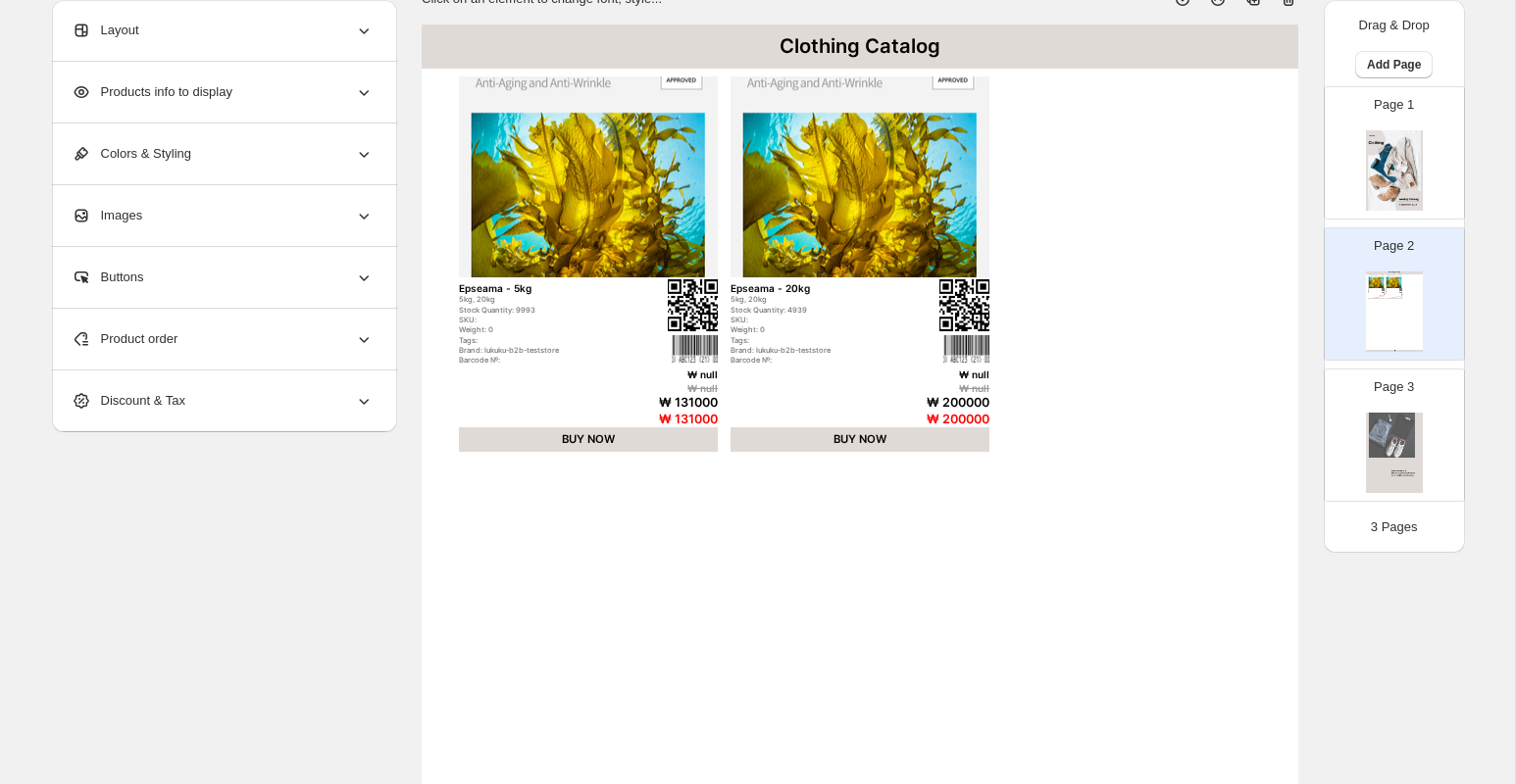 scroll, scrollTop: 155, scrollLeft: 0, axis: vertical 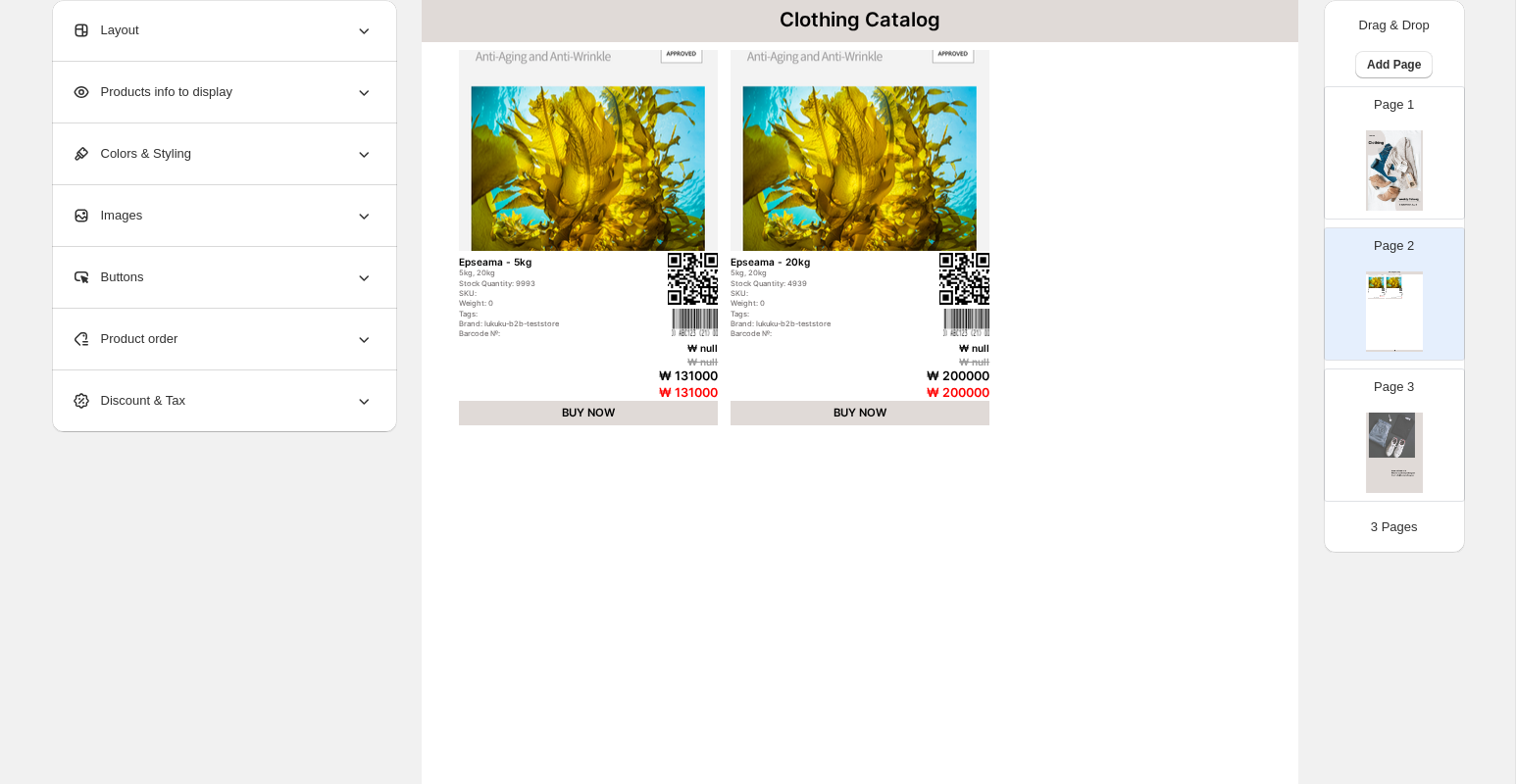 click at bounding box center [1394, 453] 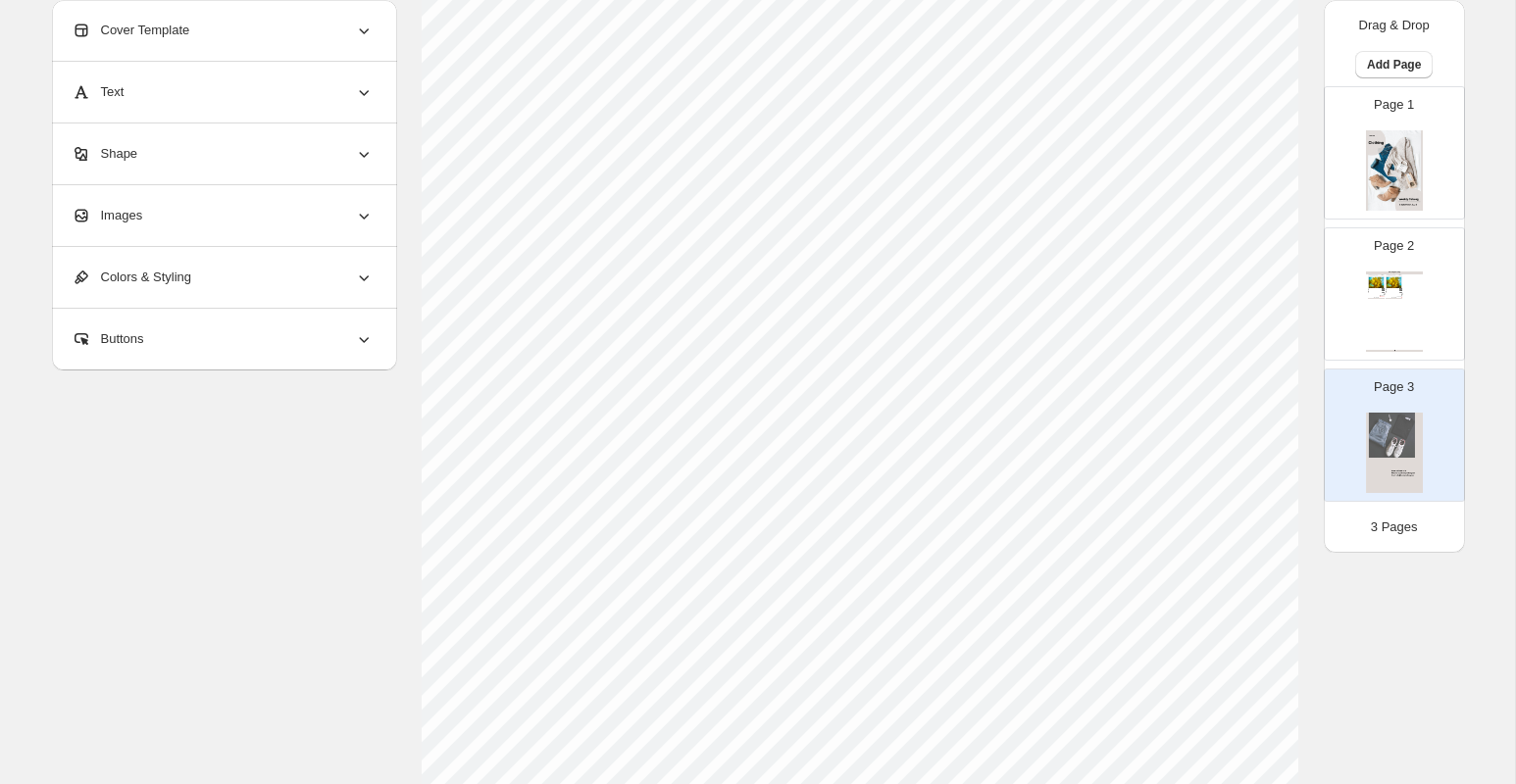 click on "Clothing Catalog Epseama - 5kg 5kg, 20kg Stock Quantity:  9993 SKU:   Weight:  0 Tags:   Brand:  lukuku-b2b-teststore Barcode №:   ₩ null ₩ null ₩ 131000 ₩ 131000 BUY NOW Epseama - 20kg 5kg, 20kg Stock Quantity:  4939 SKU:   Weight:  0 Tags:   Brand:  lukuku-b2b-teststore Barcode №:   ₩ null ₩ null ₩ 200000 ₩ 200000 BUY NOW Clothing Catalog | Page undefined" at bounding box center (1394, 312) 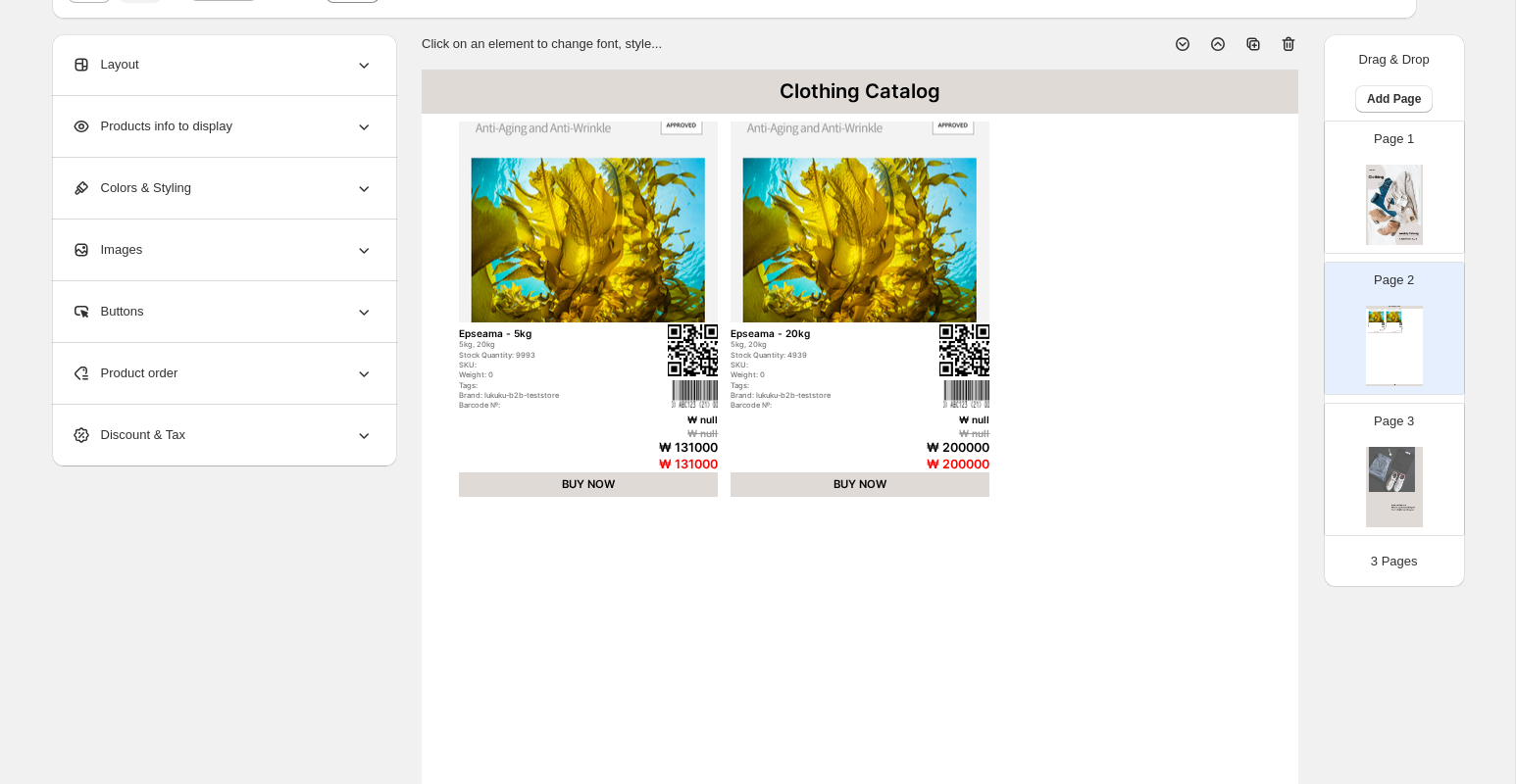 scroll, scrollTop: 72, scrollLeft: 0, axis: vertical 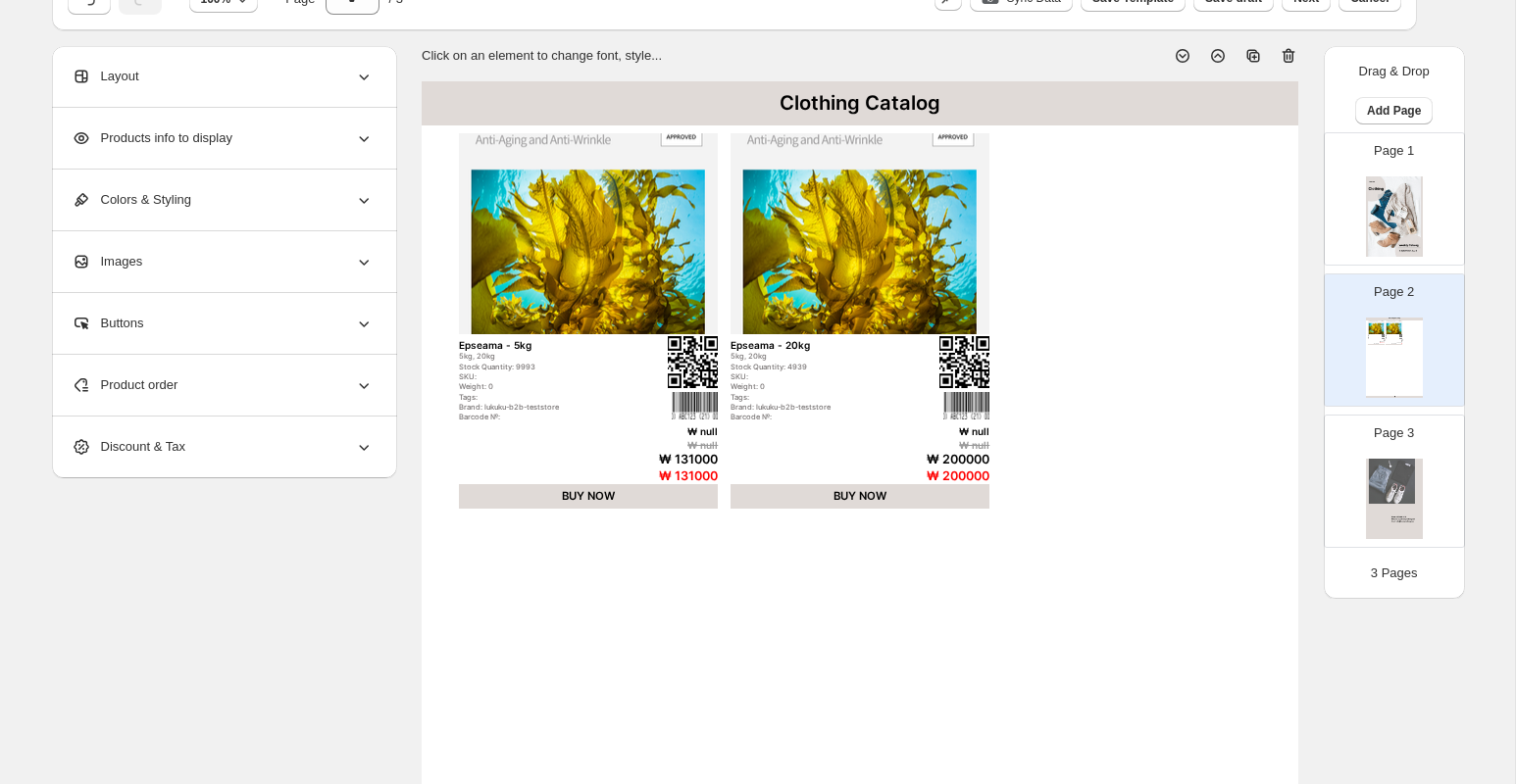 click on "Epseama - 5kg 5kg, 20kg Stock Quantity:  9993 SKU:   Weight:  0 Tags:   Brand:  lukuku-b2b-teststore Barcode №:" at bounding box center [588, 381] 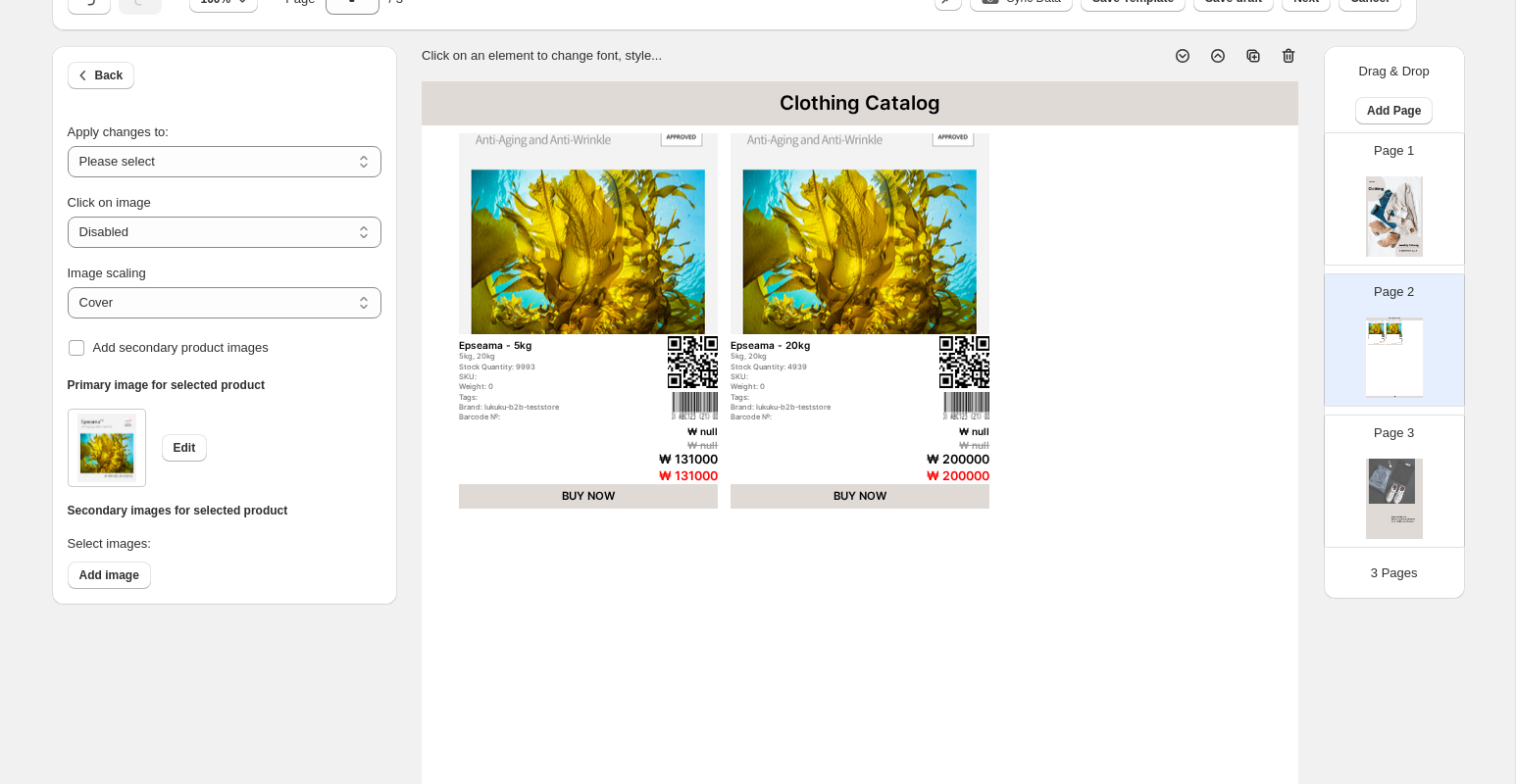 click at bounding box center [588, 233] 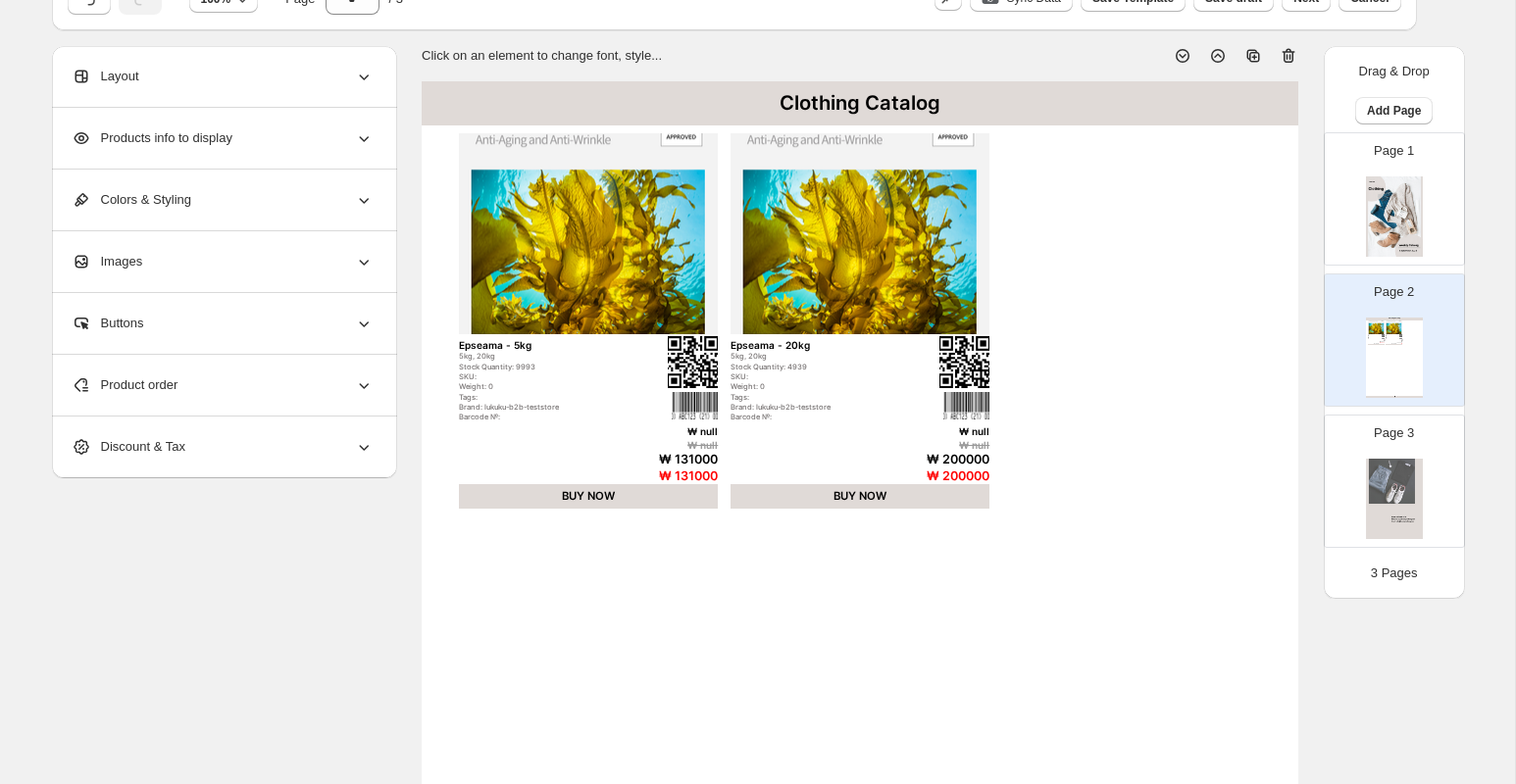 click at bounding box center (588, 233) 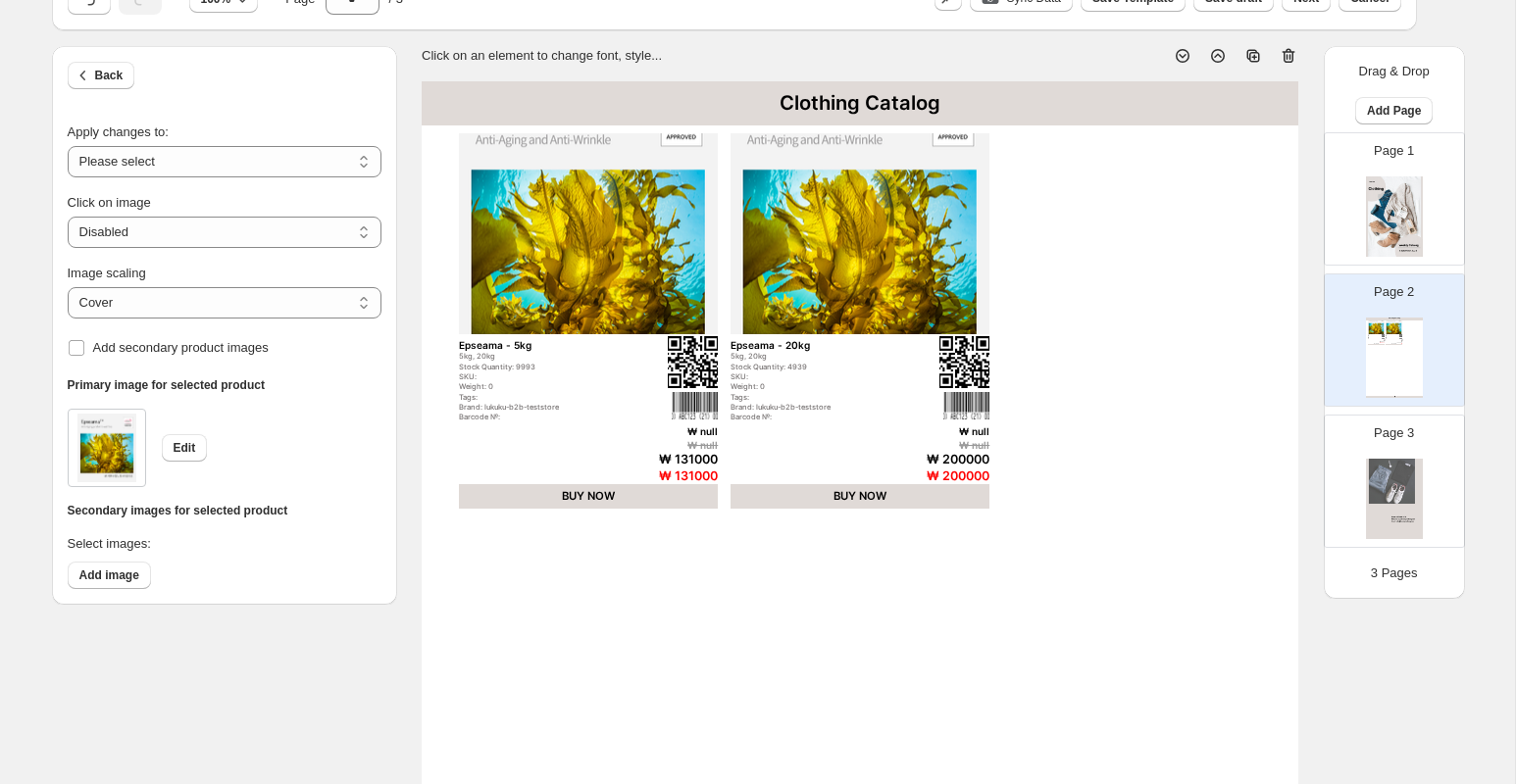 click at bounding box center [588, 233] 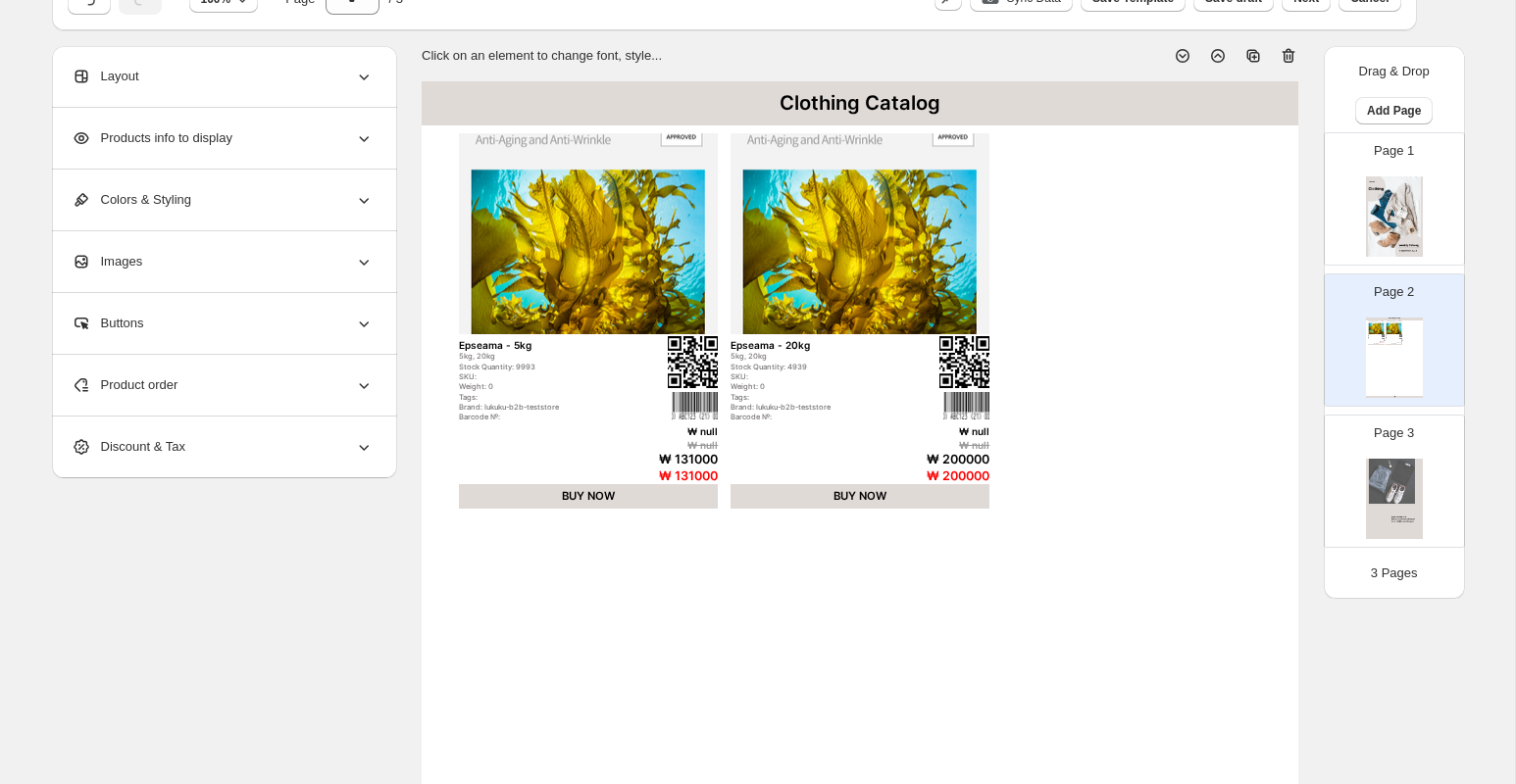click at bounding box center [588, 233] 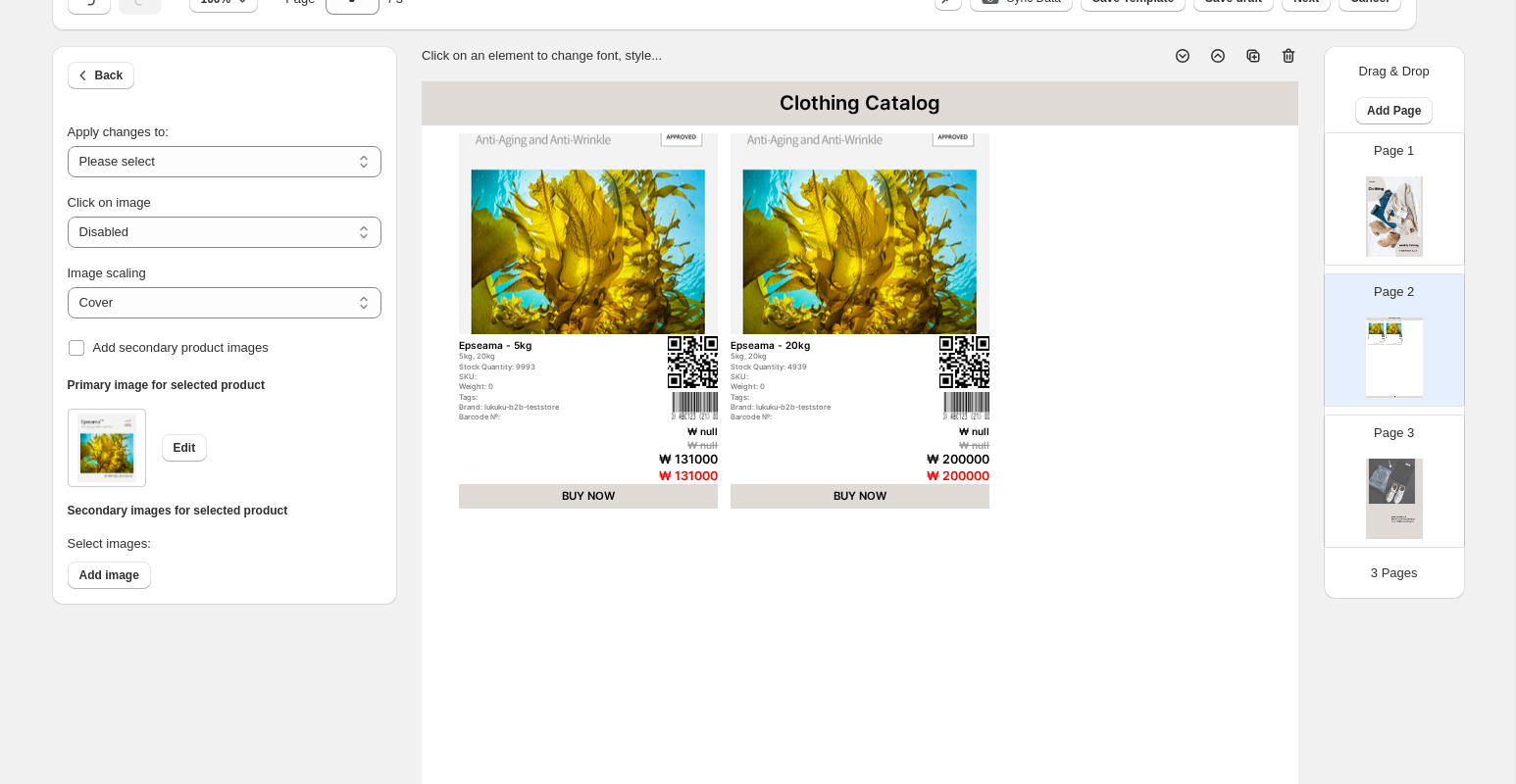 click on "Page 3" at bounding box center [1387, 473] 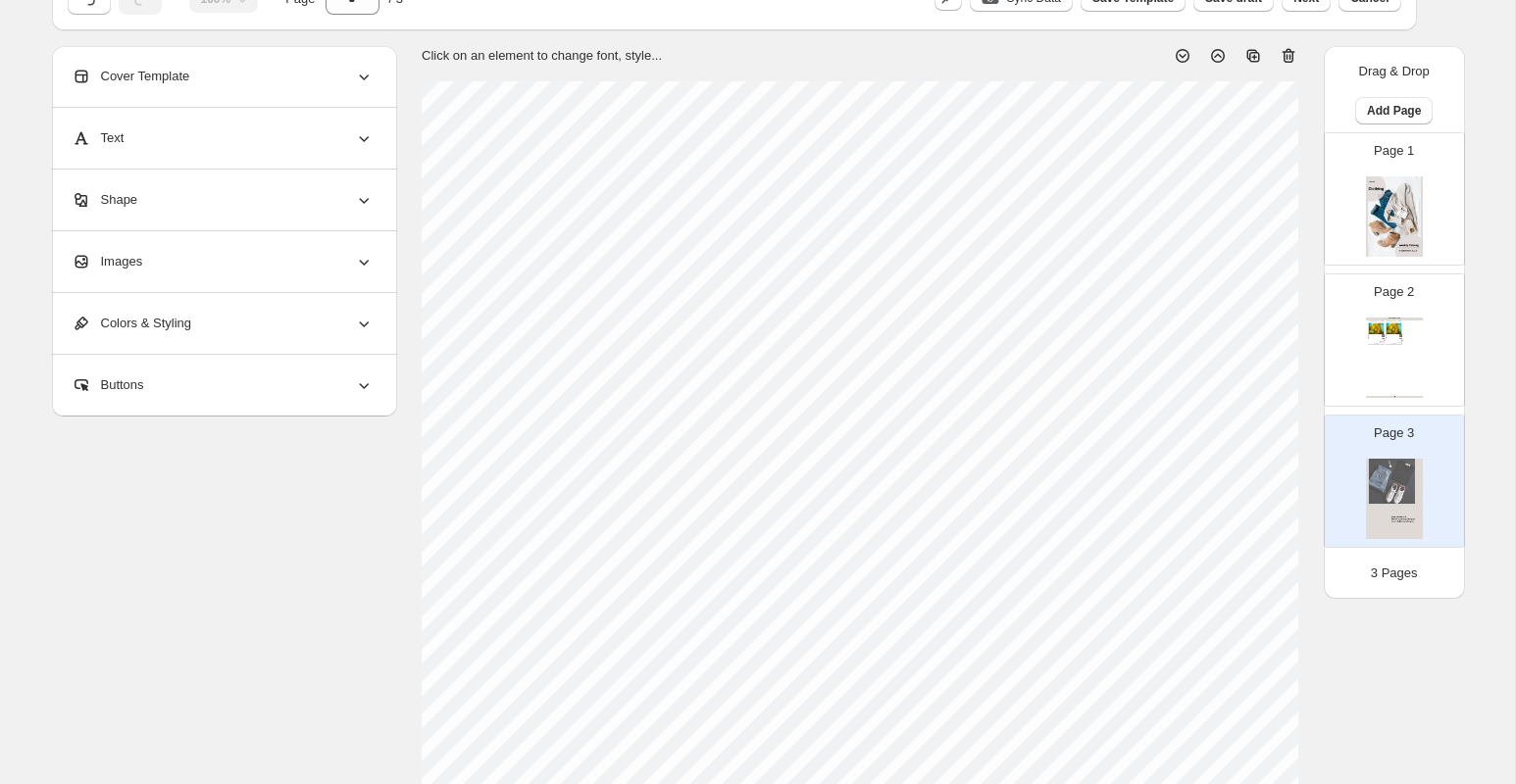 click on "Page 3" at bounding box center (1387, 473) 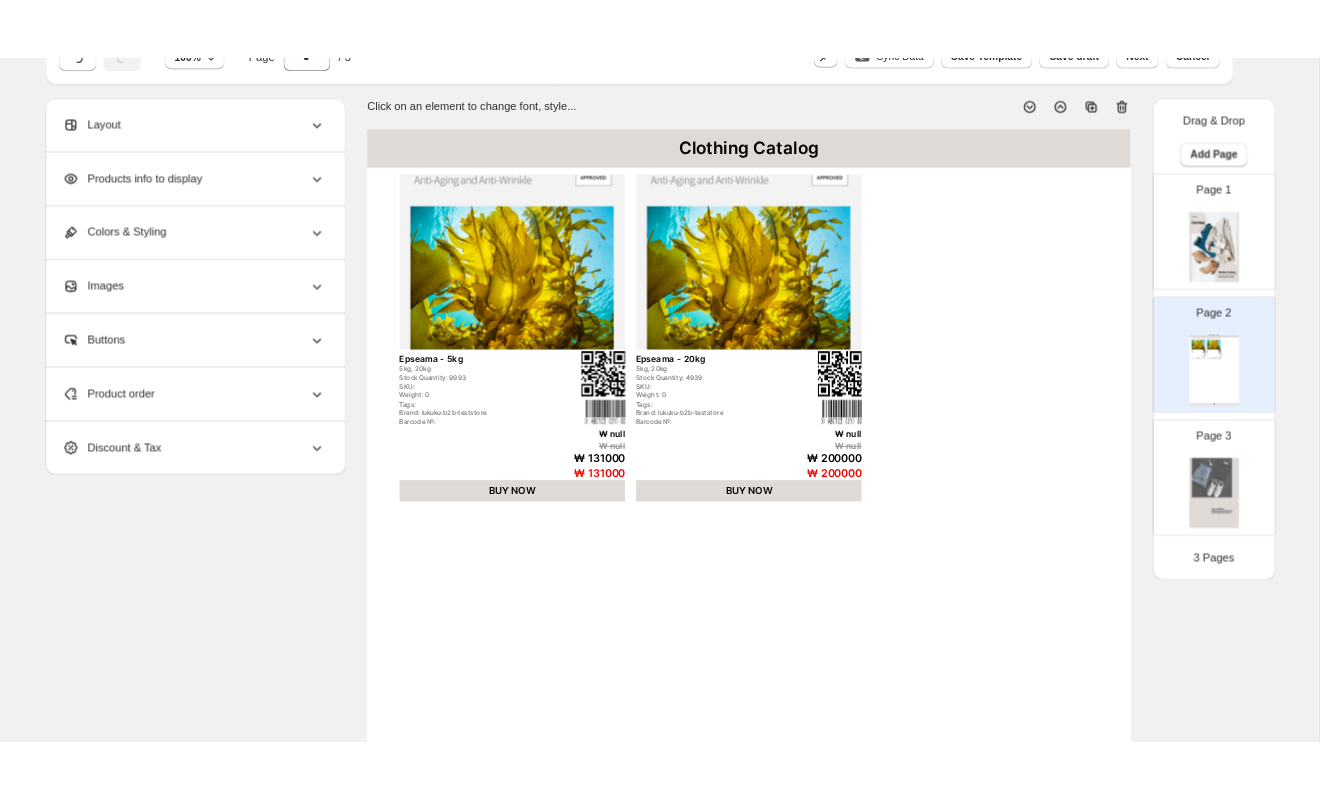 scroll, scrollTop: 0, scrollLeft: 0, axis: both 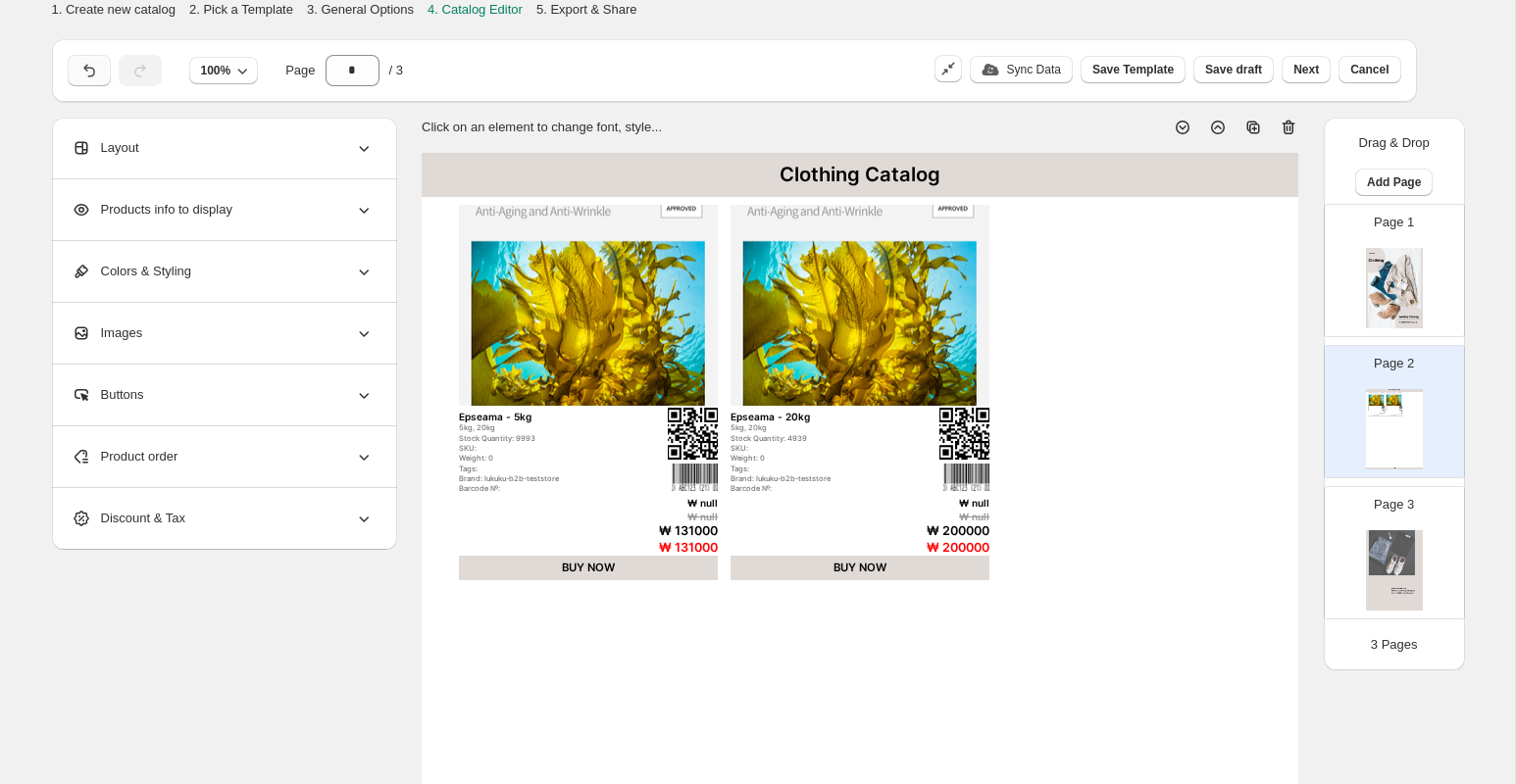 click at bounding box center (89, 71) 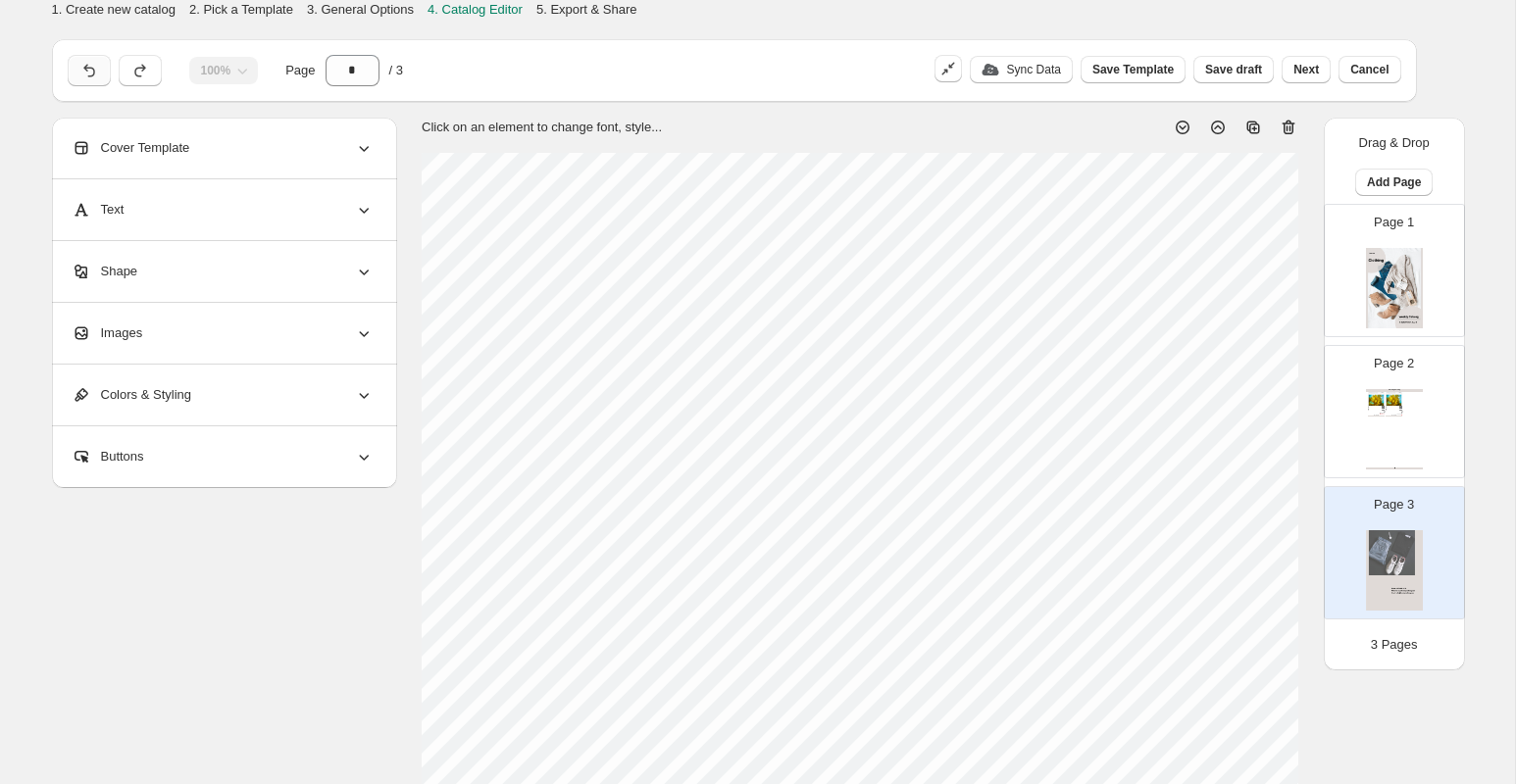 click at bounding box center (89, 71) 